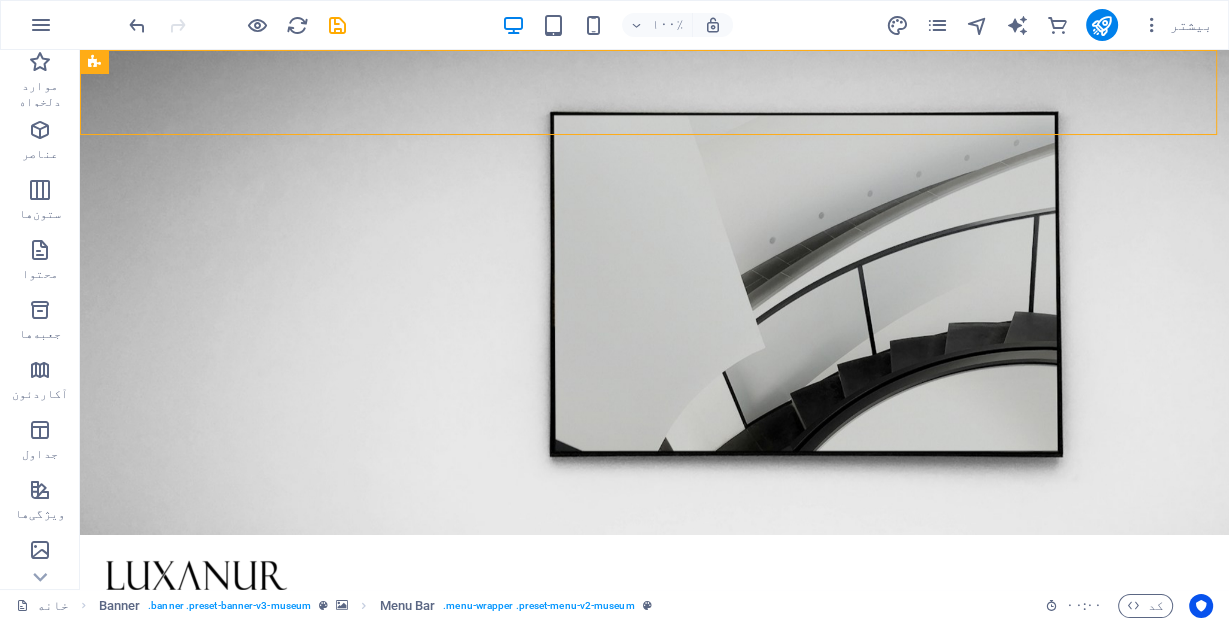 scroll, scrollTop: 0, scrollLeft: 0, axis: both 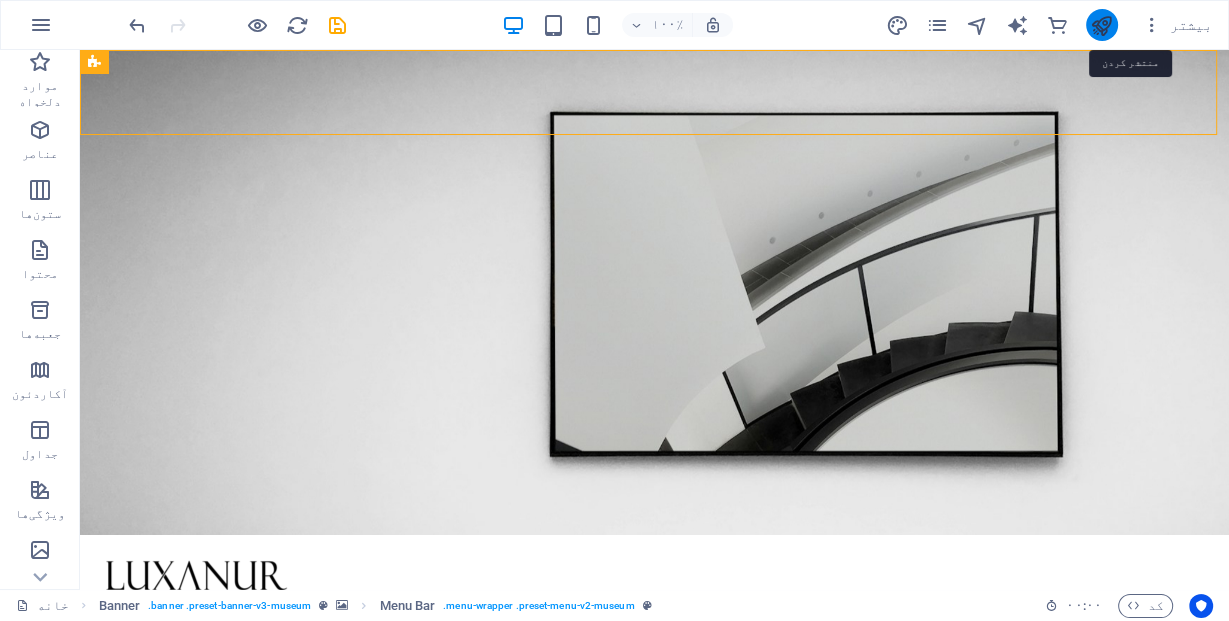 click at bounding box center [1101, 25] 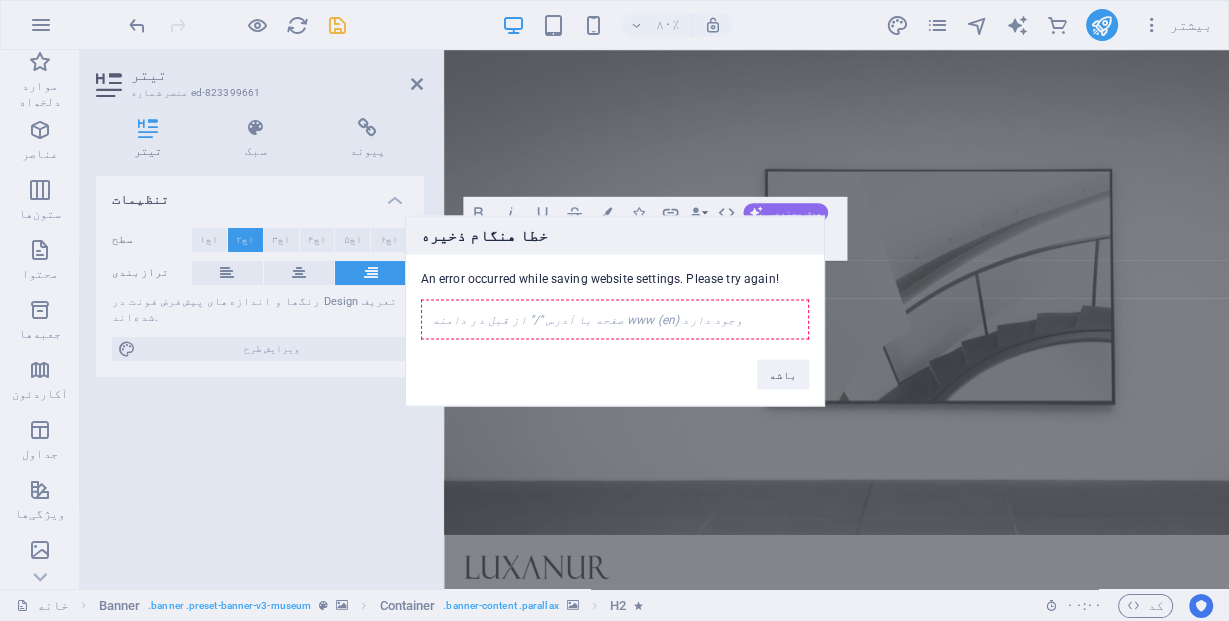 click on "صفحه با آدرس "/" از قبل در دامنه www (en) وجود دارد" at bounding box center [615, 319] 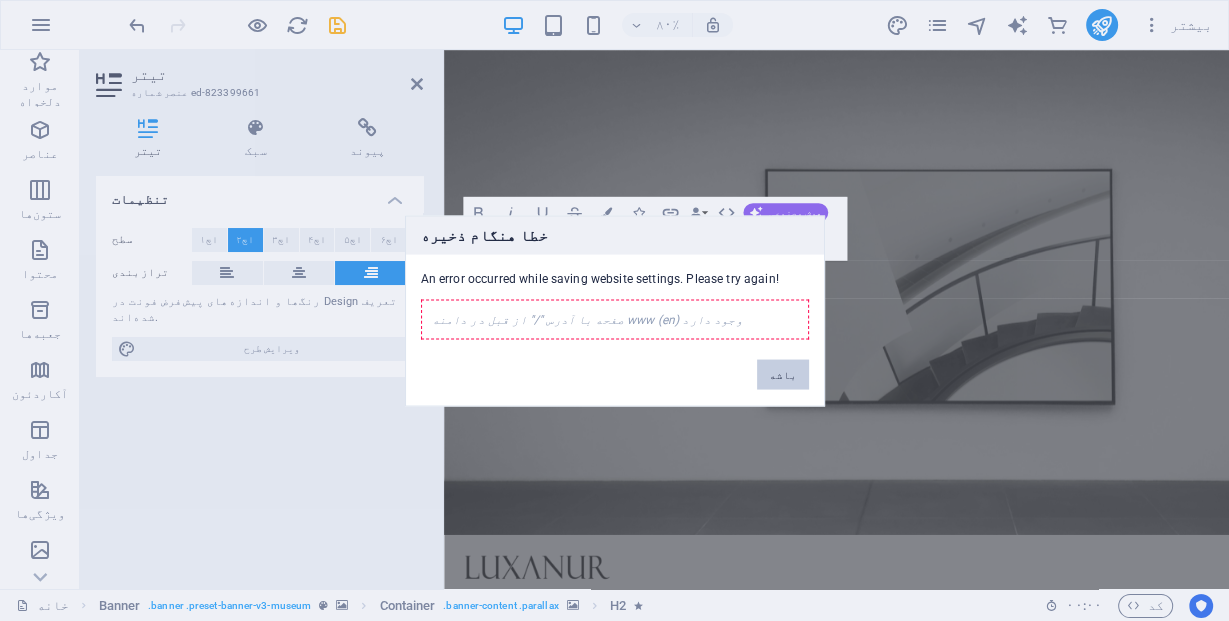 click on "باشه" at bounding box center (783, 374) 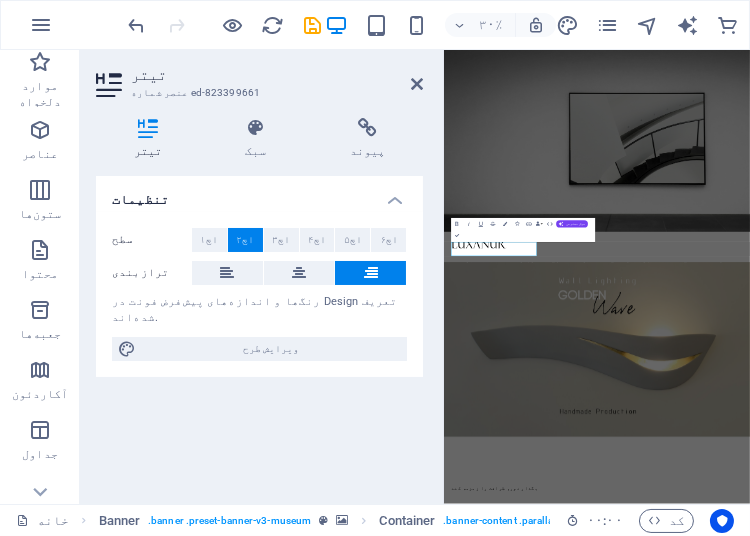 click at bounding box center [953, 1048] 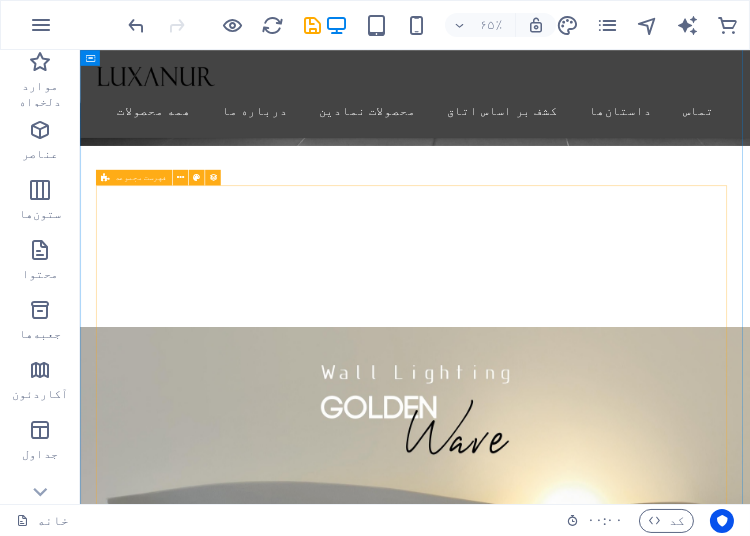 scroll, scrollTop: 880, scrollLeft: 0, axis: vertical 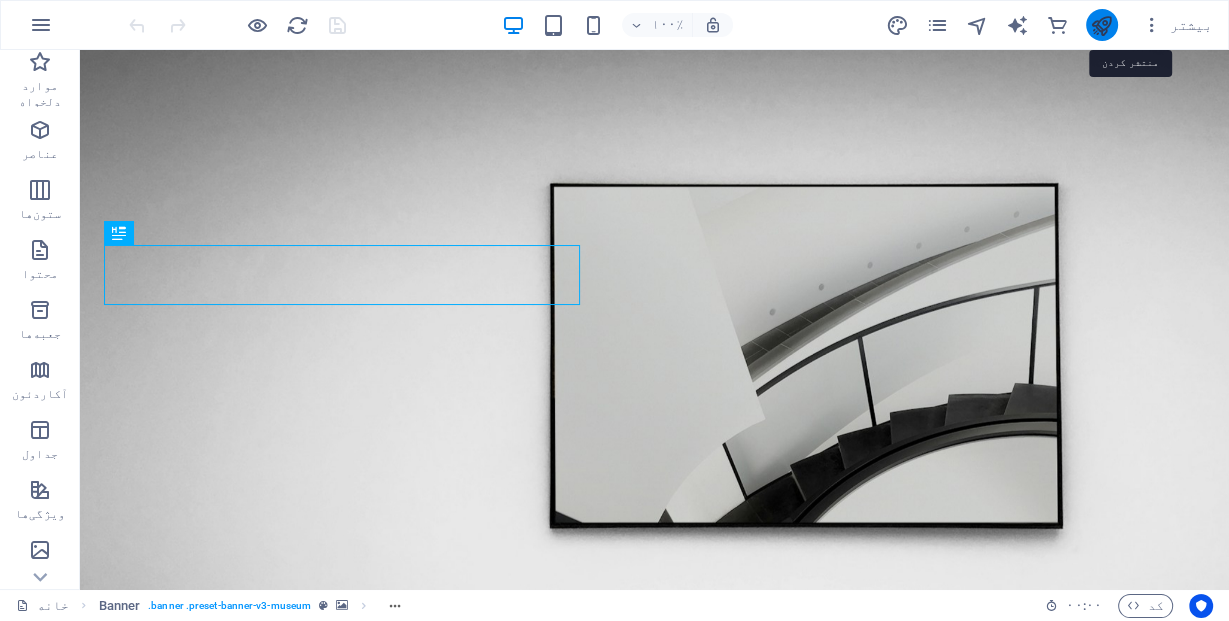 click at bounding box center [1101, 25] 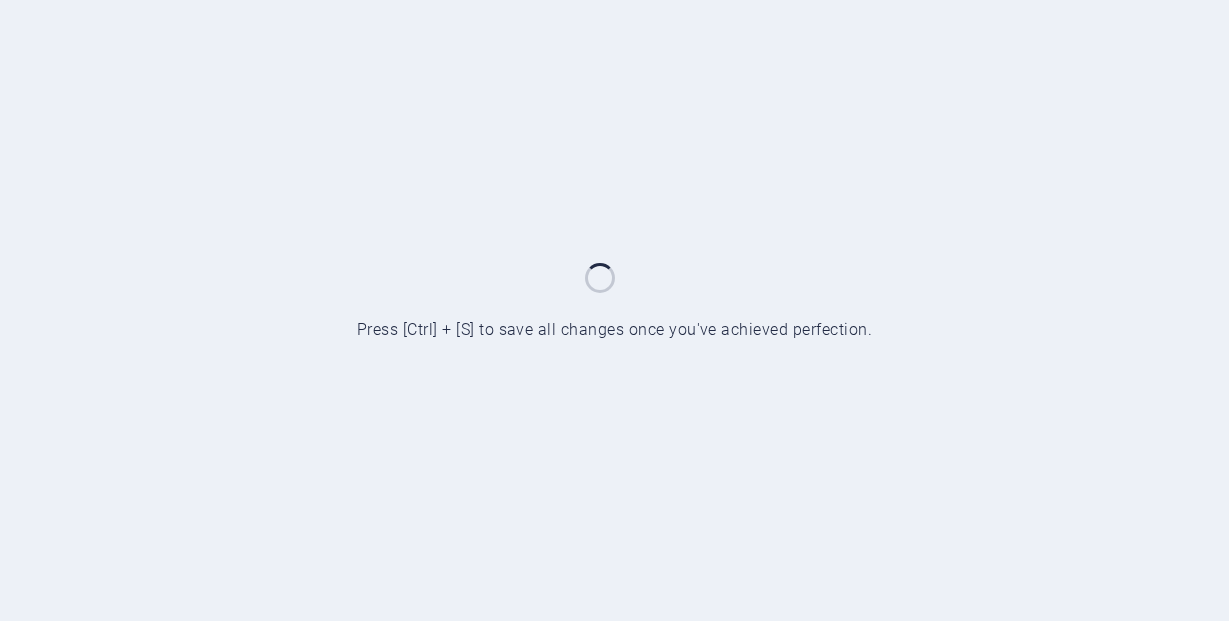 scroll, scrollTop: 0, scrollLeft: 0, axis: both 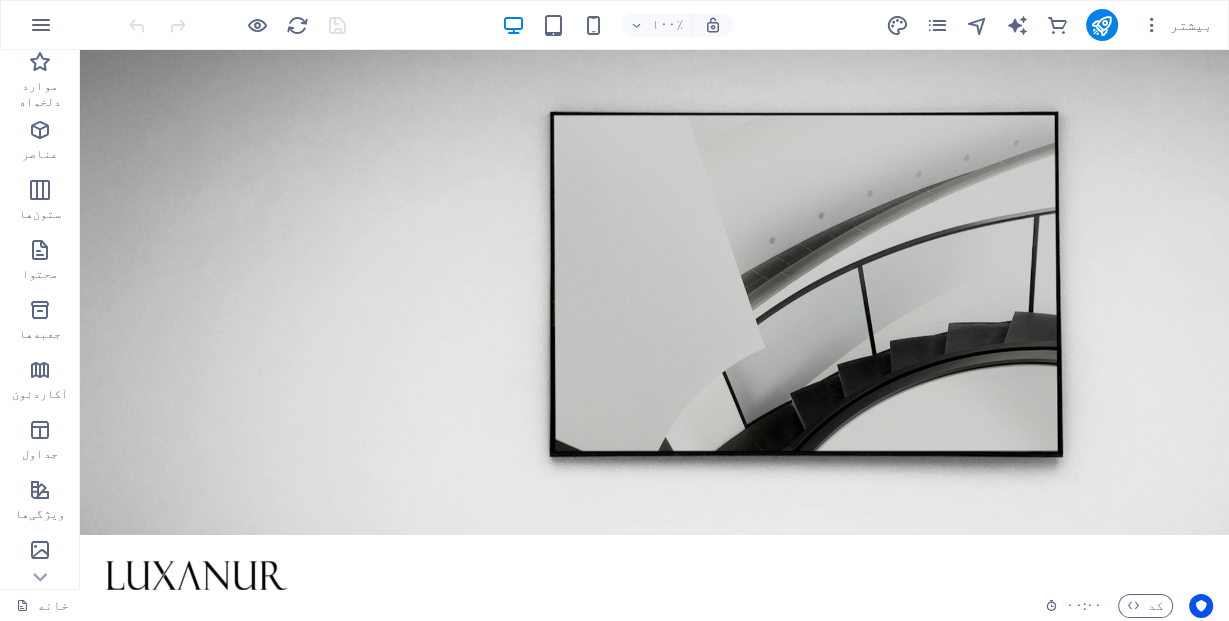 click at bounding box center (237, 25) 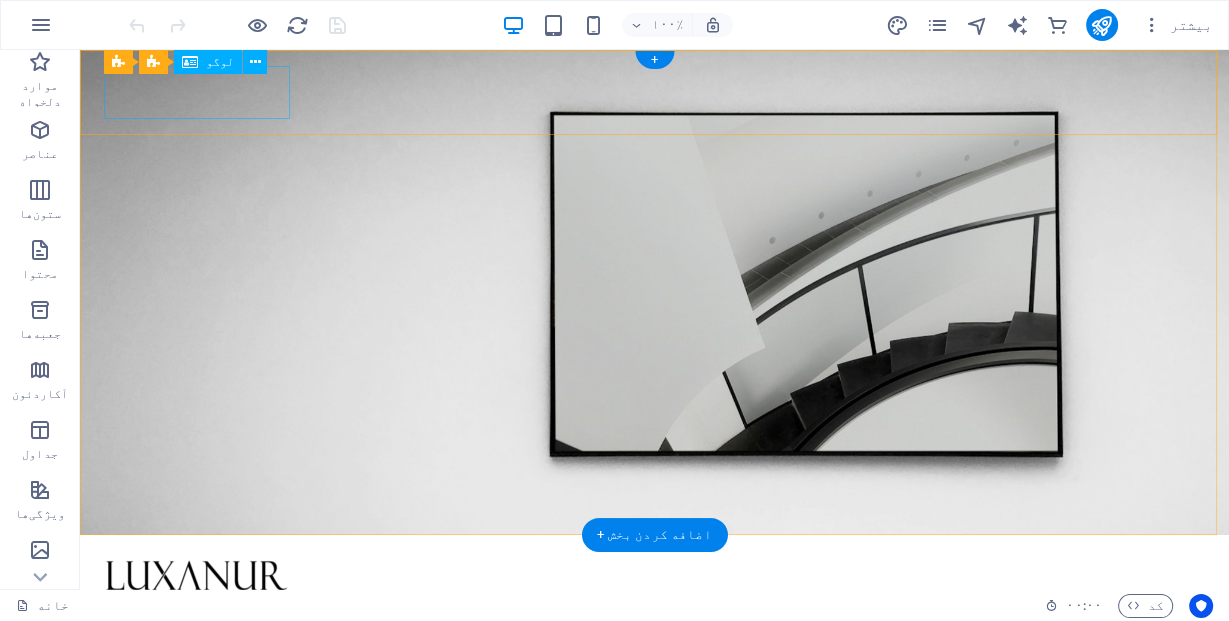 click at bounding box center [654, 577] 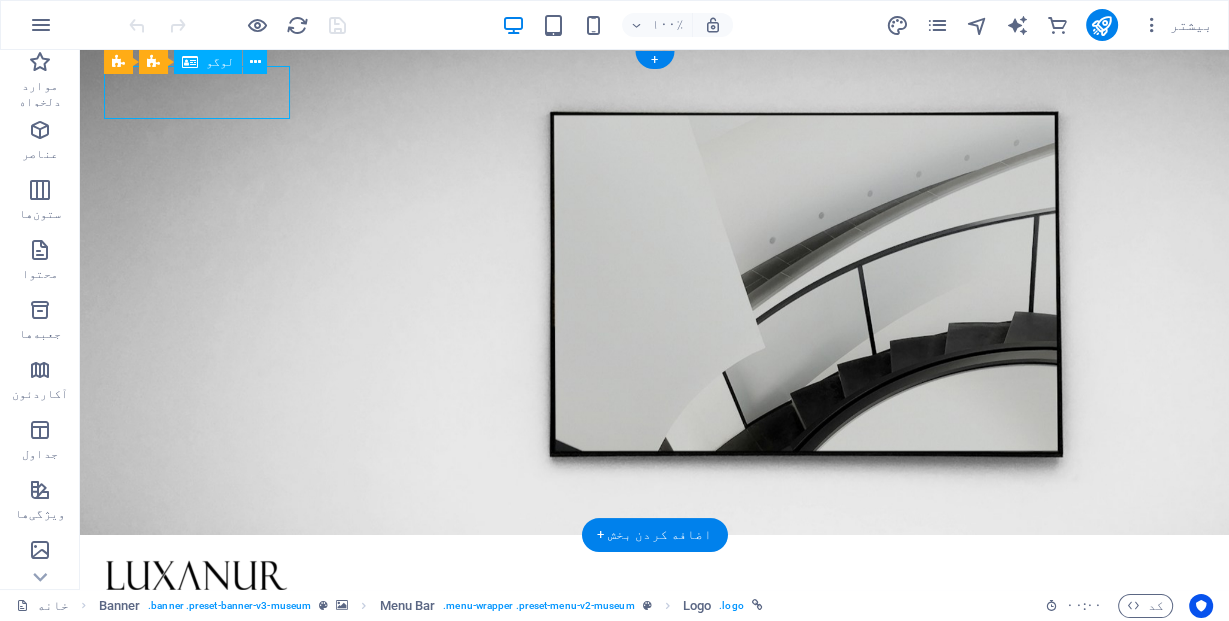 click at bounding box center [654, 577] 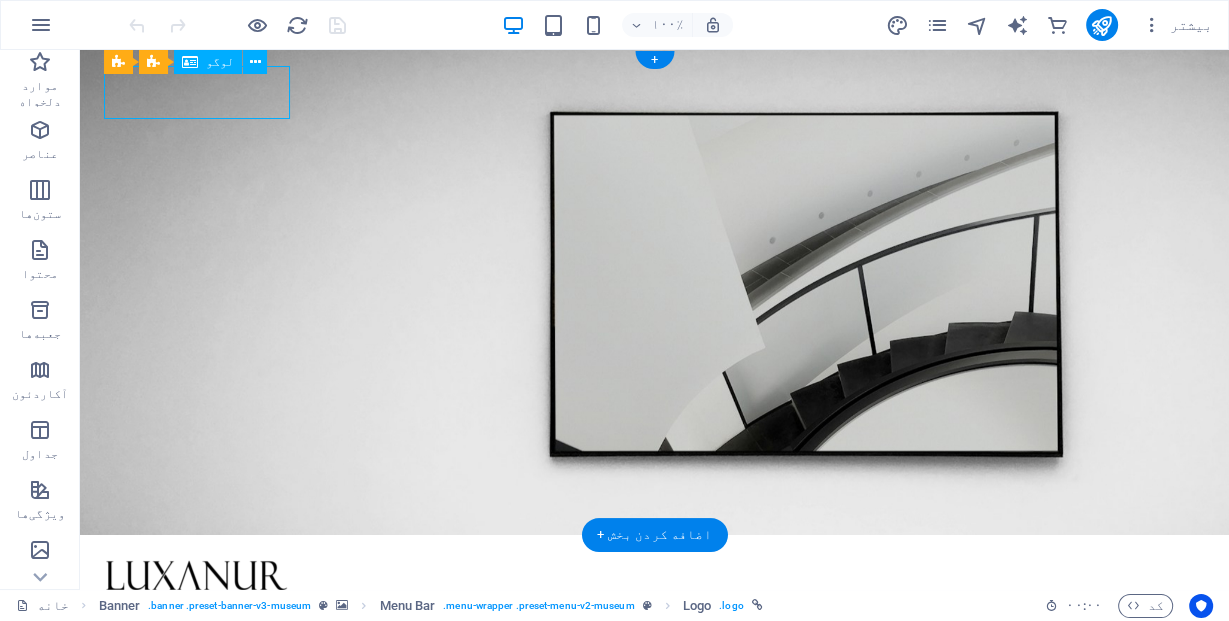 select on "px" 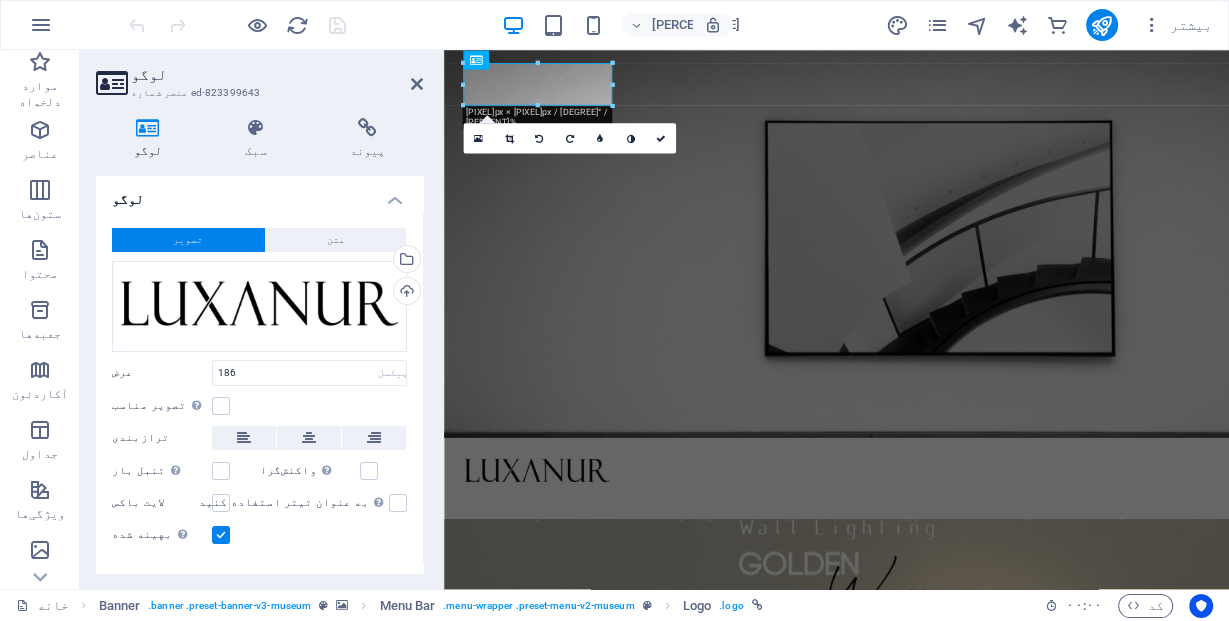 click on "لوگو عنصر شماره ed-823399643" at bounding box center (259, 76) 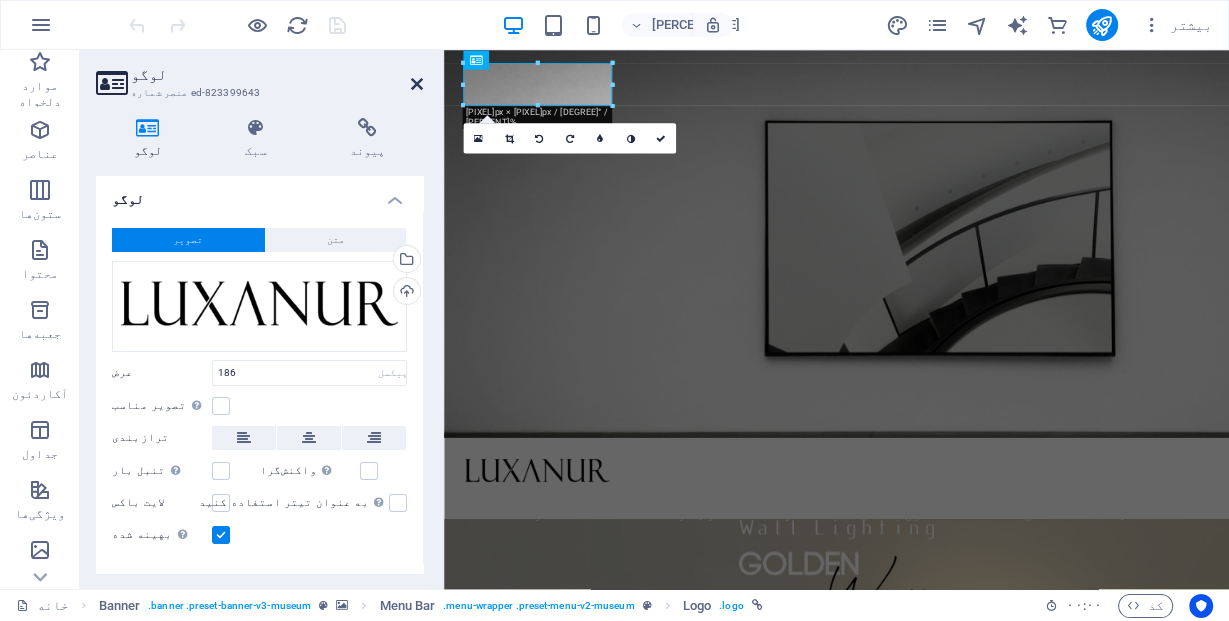 click at bounding box center [417, 84] 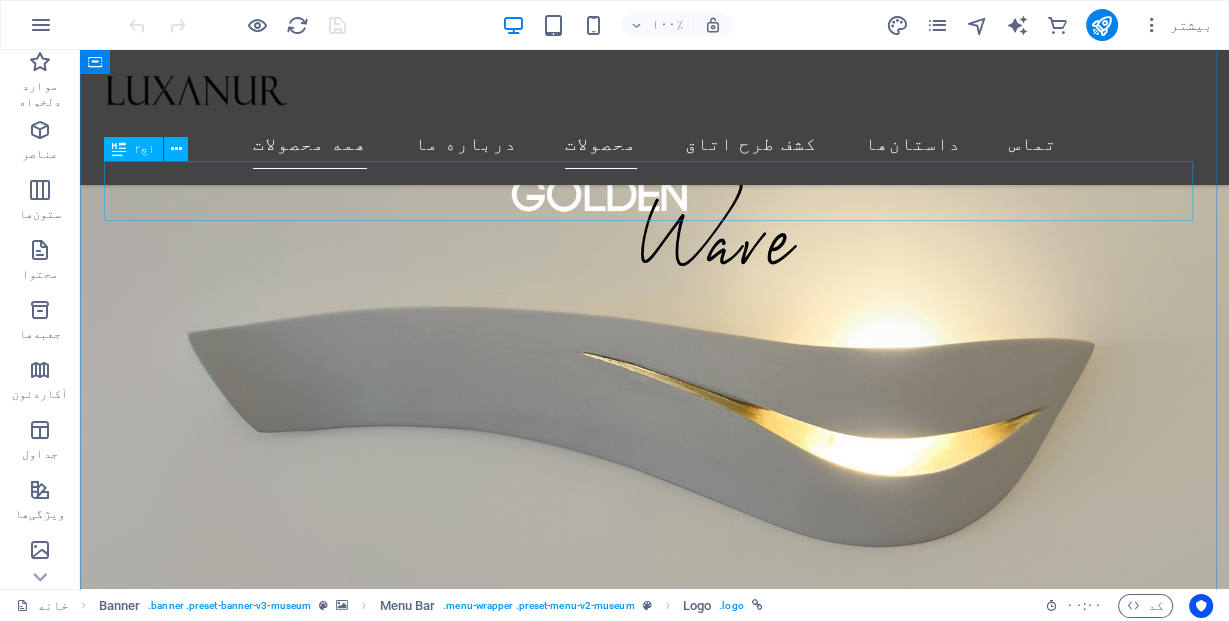 scroll, scrollTop: 800, scrollLeft: 0, axis: vertical 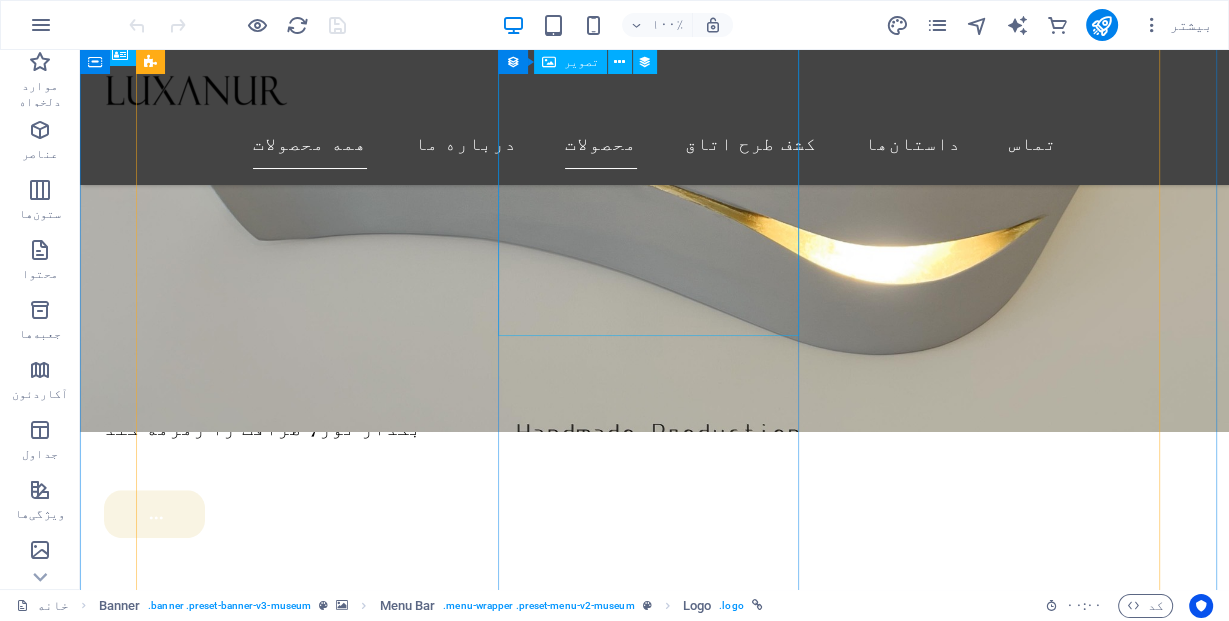 click at bounding box center [616, 3109] 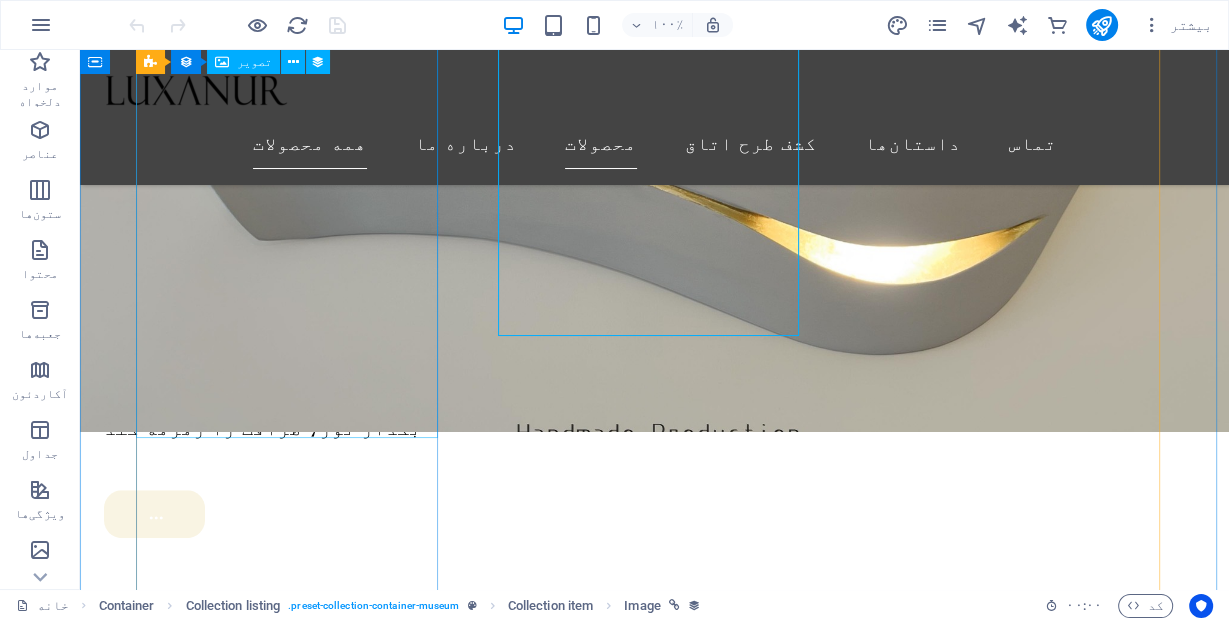 click at bounding box center (616, 1603) 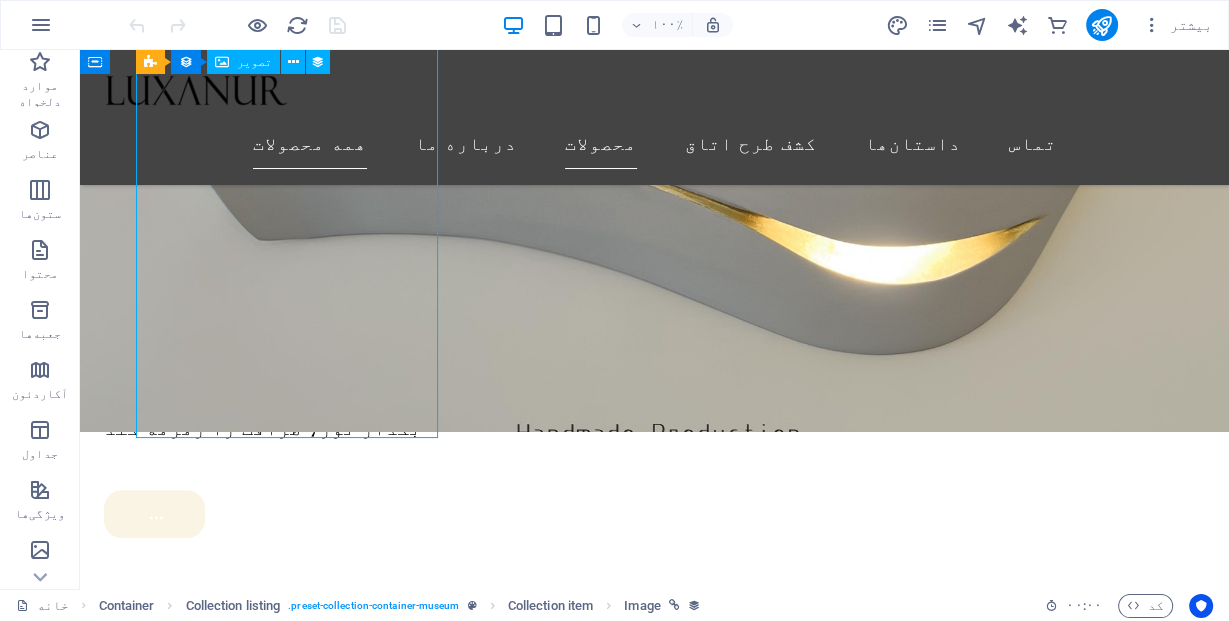 click at bounding box center [616, 1603] 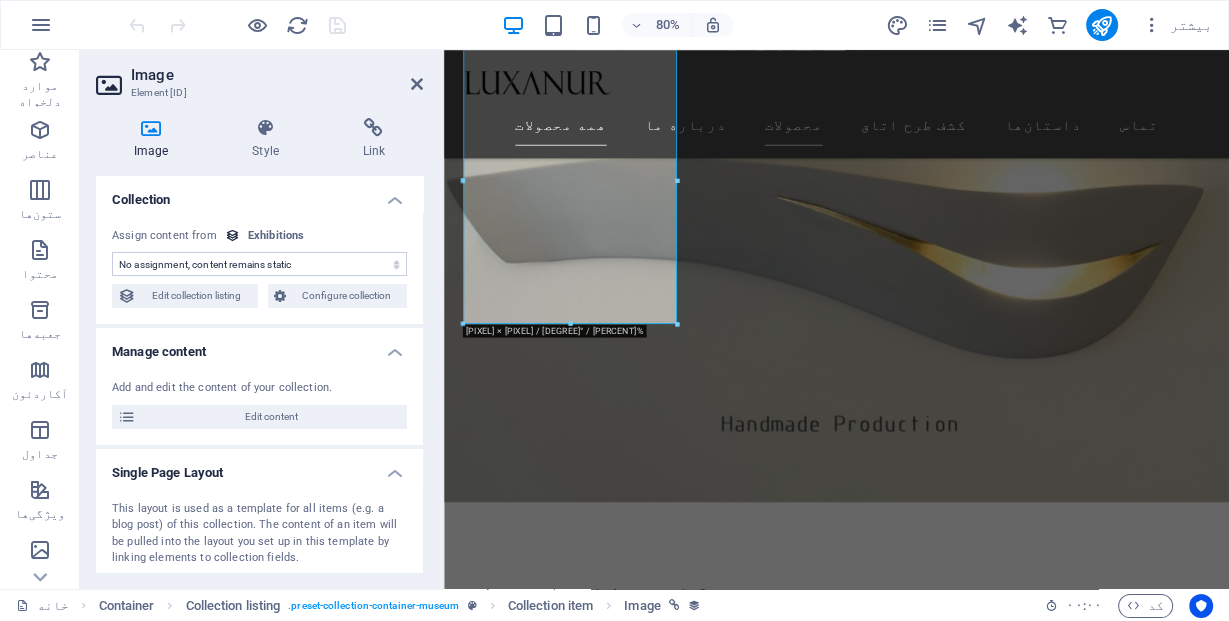 scroll, scrollTop: 920, scrollLeft: 0, axis: vertical 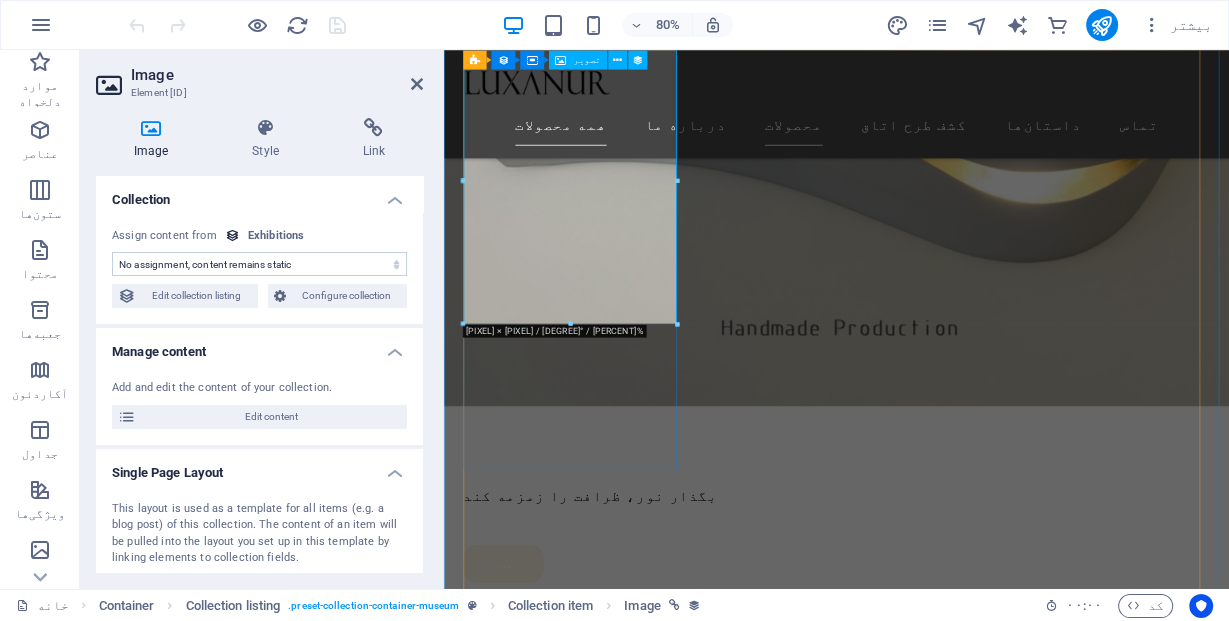 select on "exhibition-image" 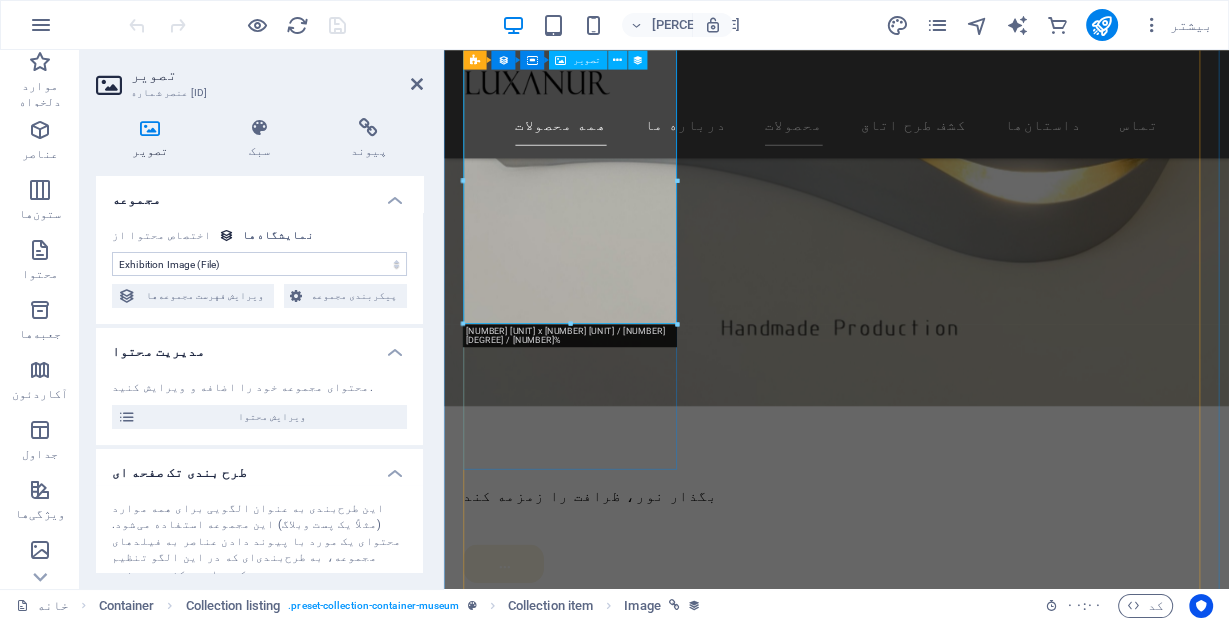 click at bounding box center [934, 1781] 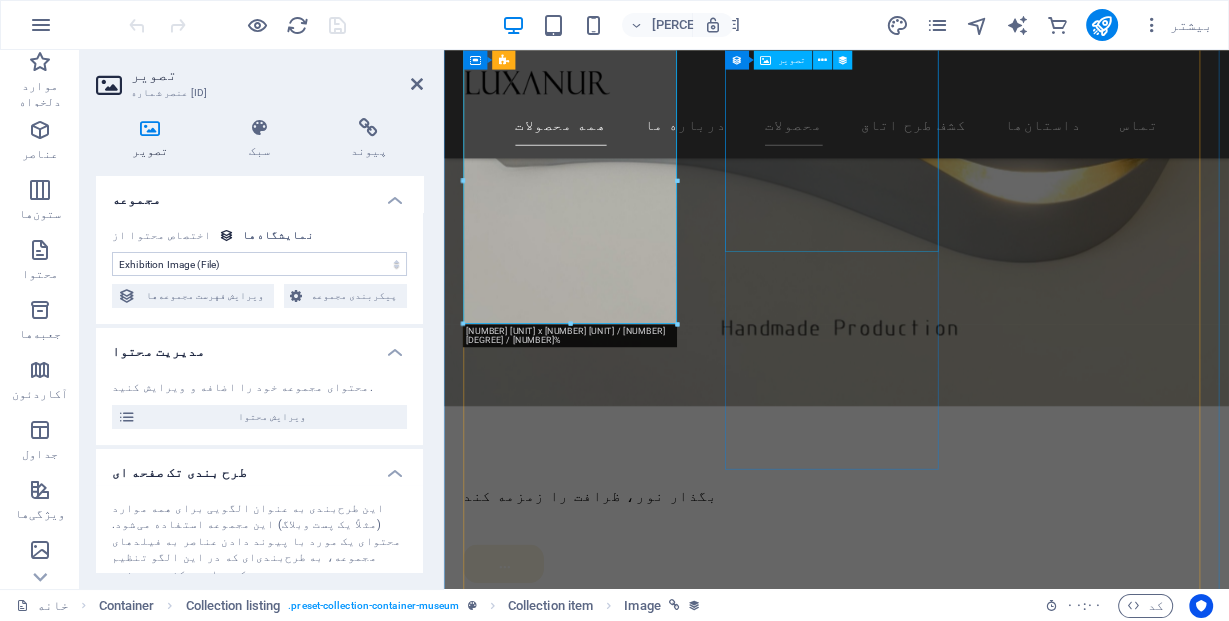 click at bounding box center (934, 3287) 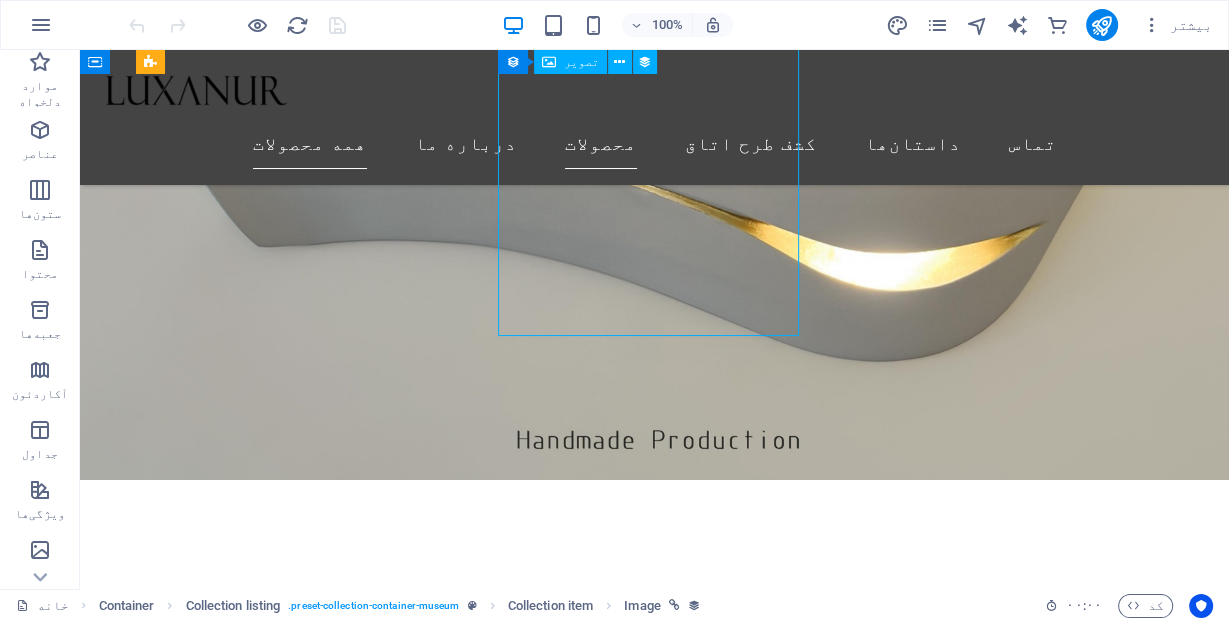 click at bounding box center [616, 3407] 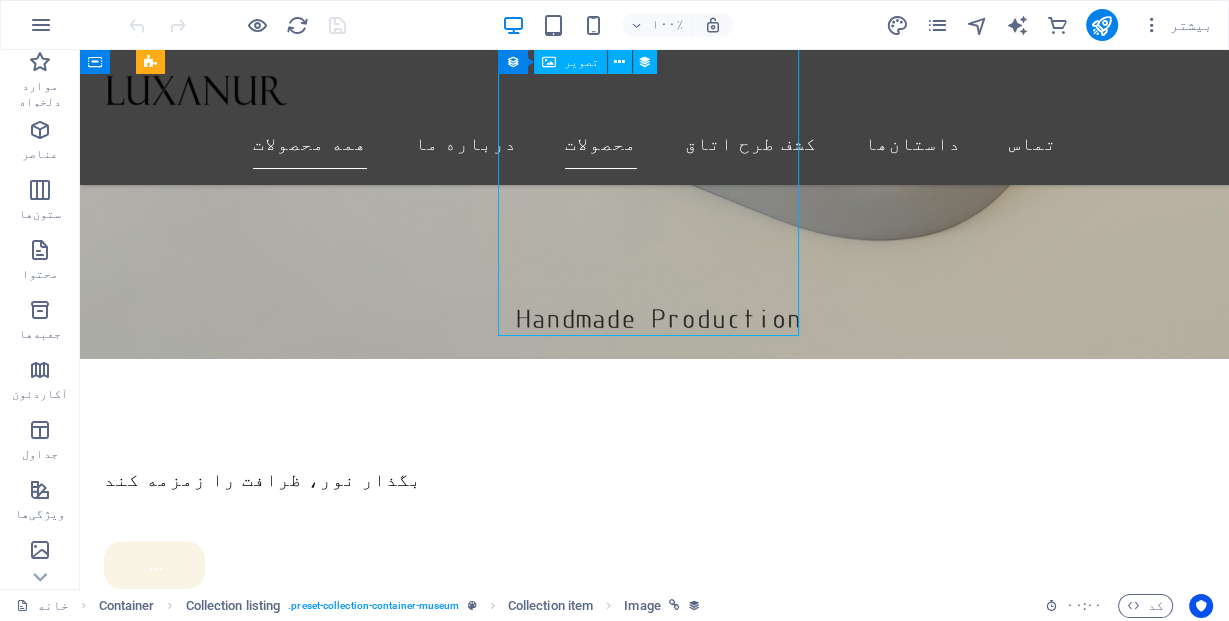 click at bounding box center (616, 3160) 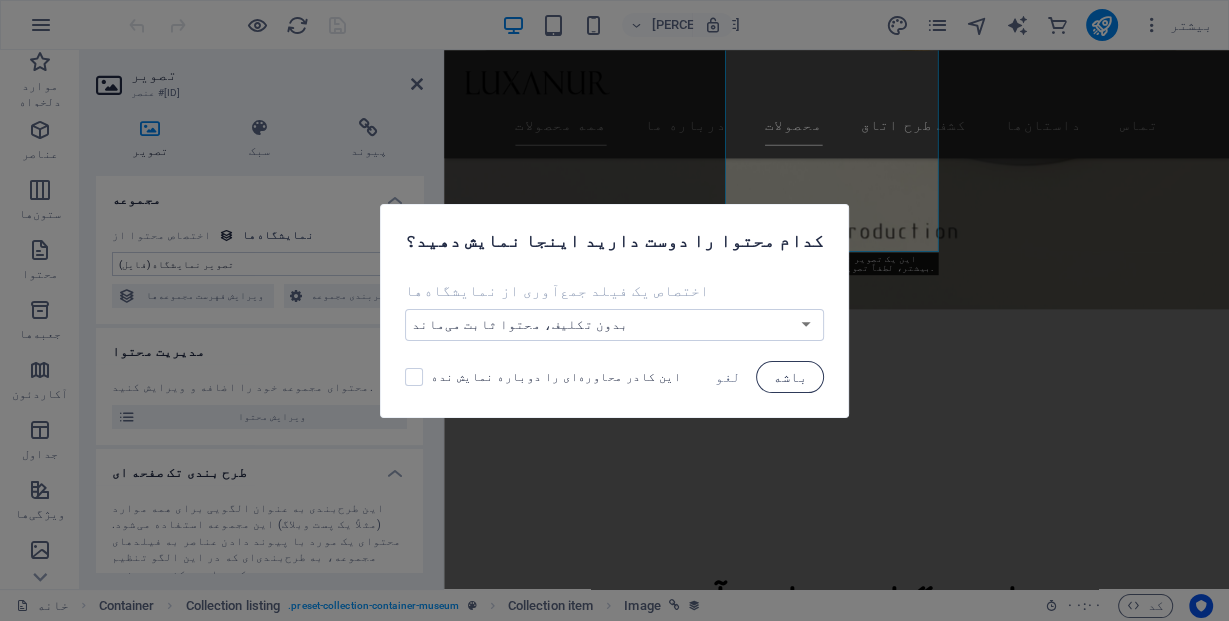 click on "باشه" at bounding box center [790, 377] 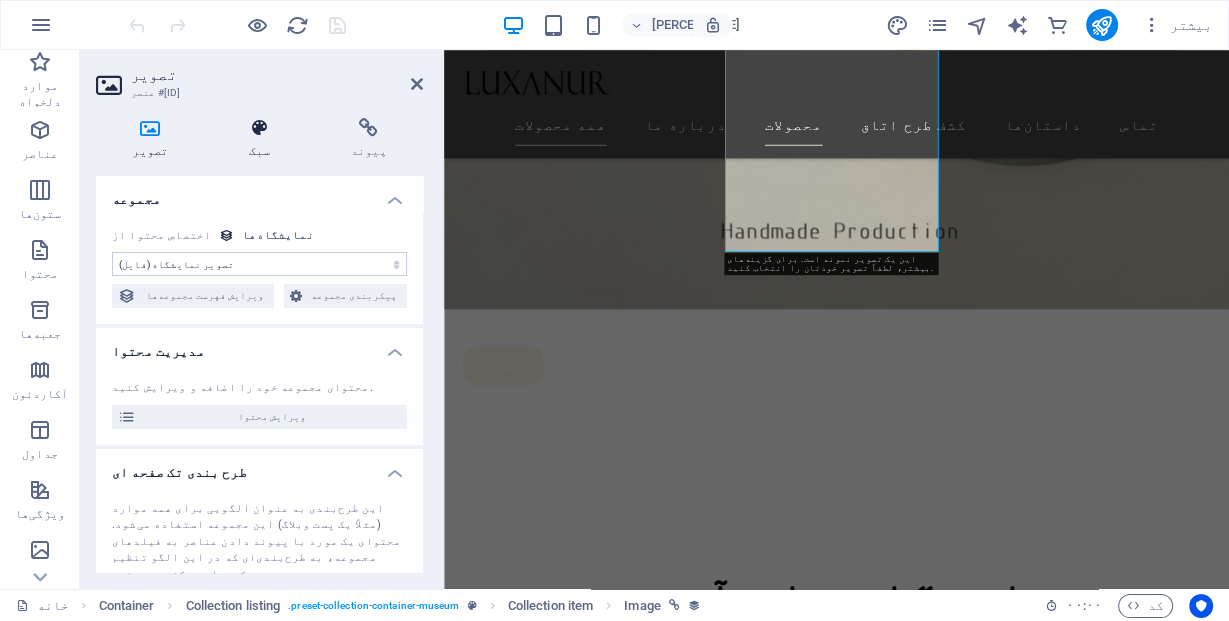 click on "سبک" at bounding box center (259, 151) 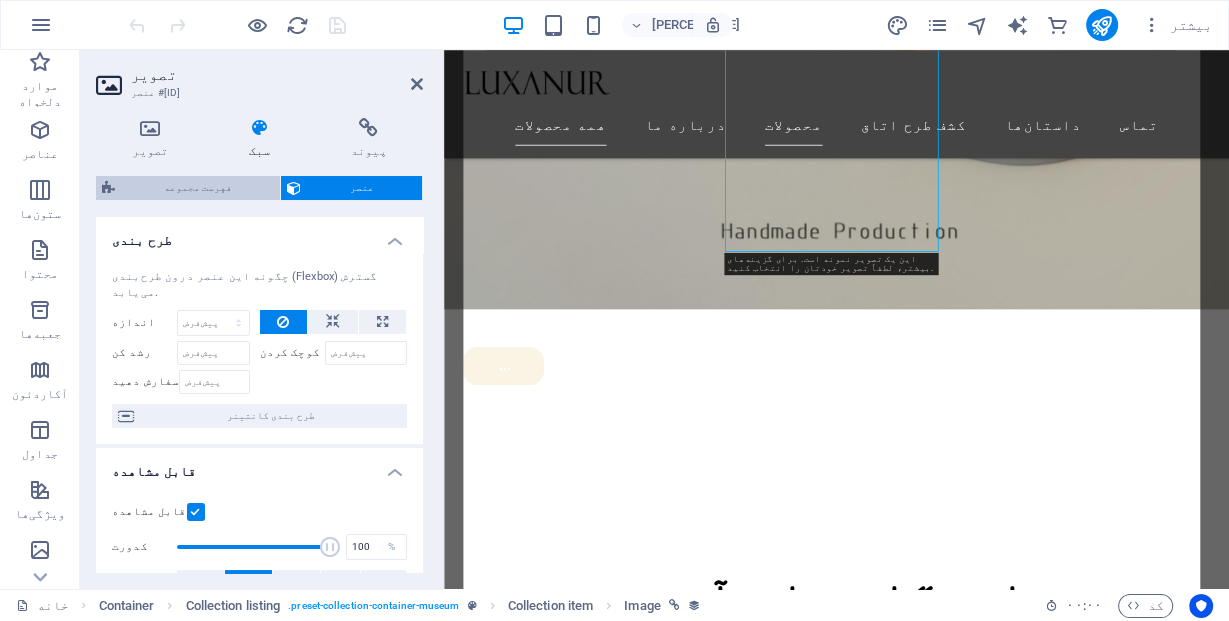 click on "فهرست مجموعه" at bounding box center (198, 187) 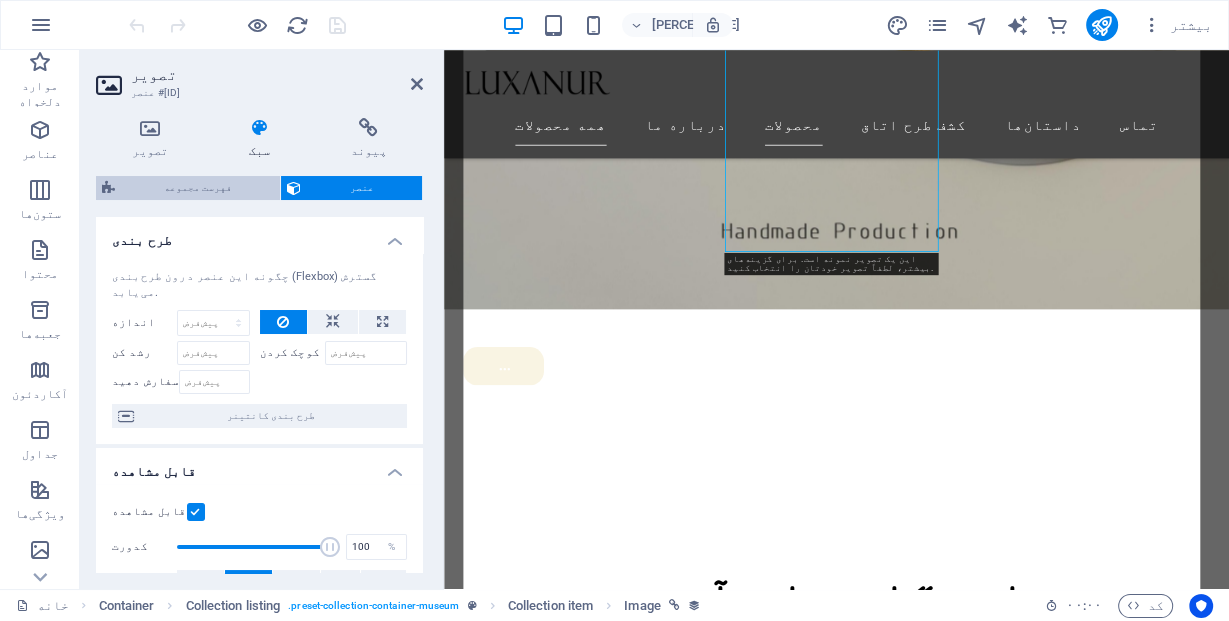 select on "rem" 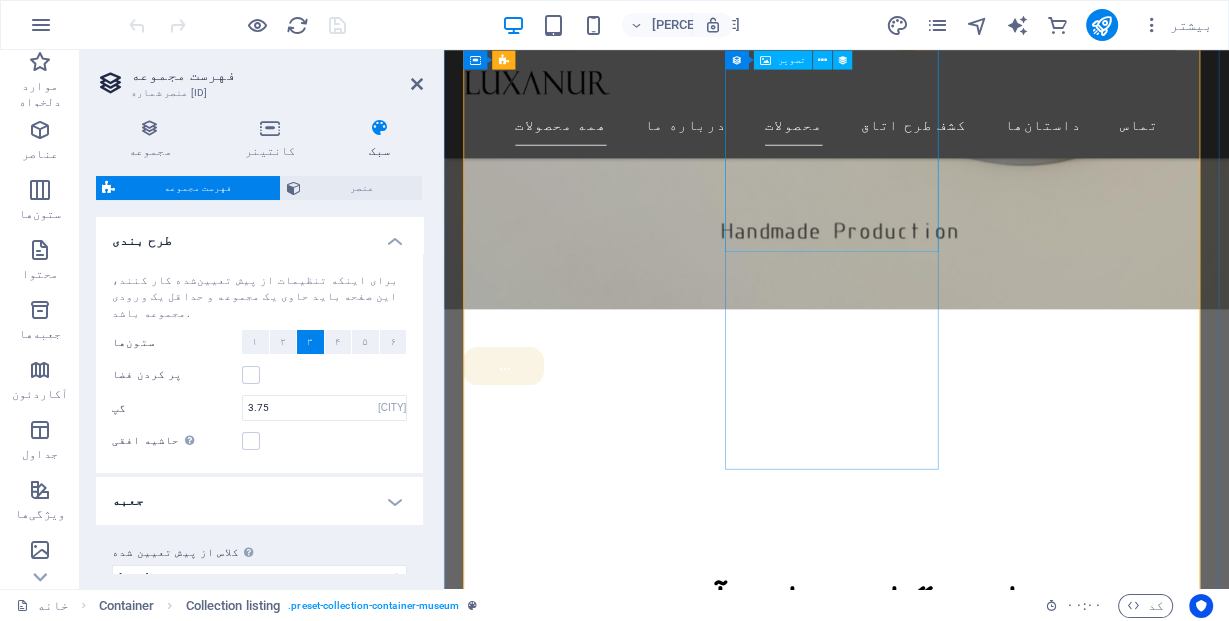 click at bounding box center [934, 3040] 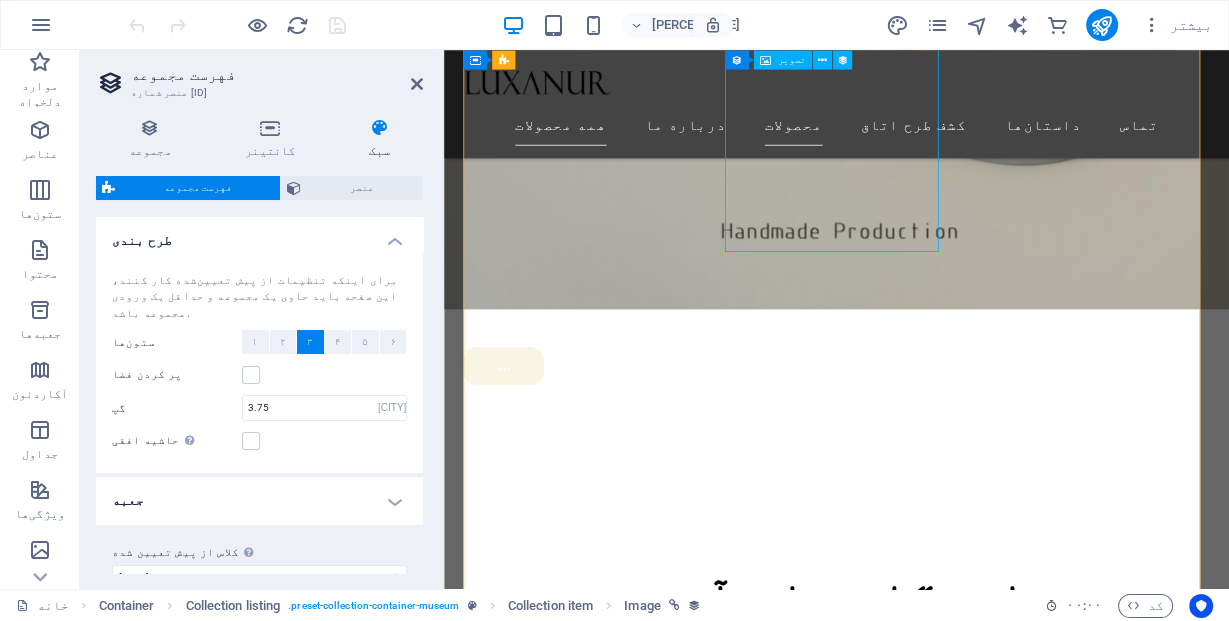 click at bounding box center (934, 3040) 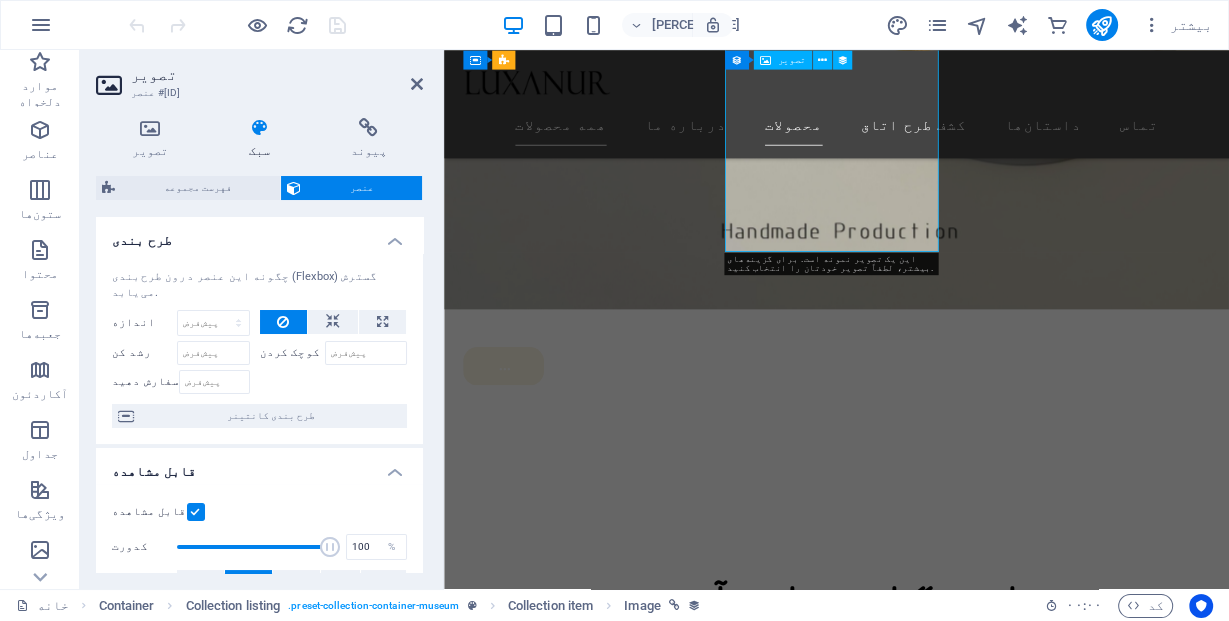 click at bounding box center [934, 3040] 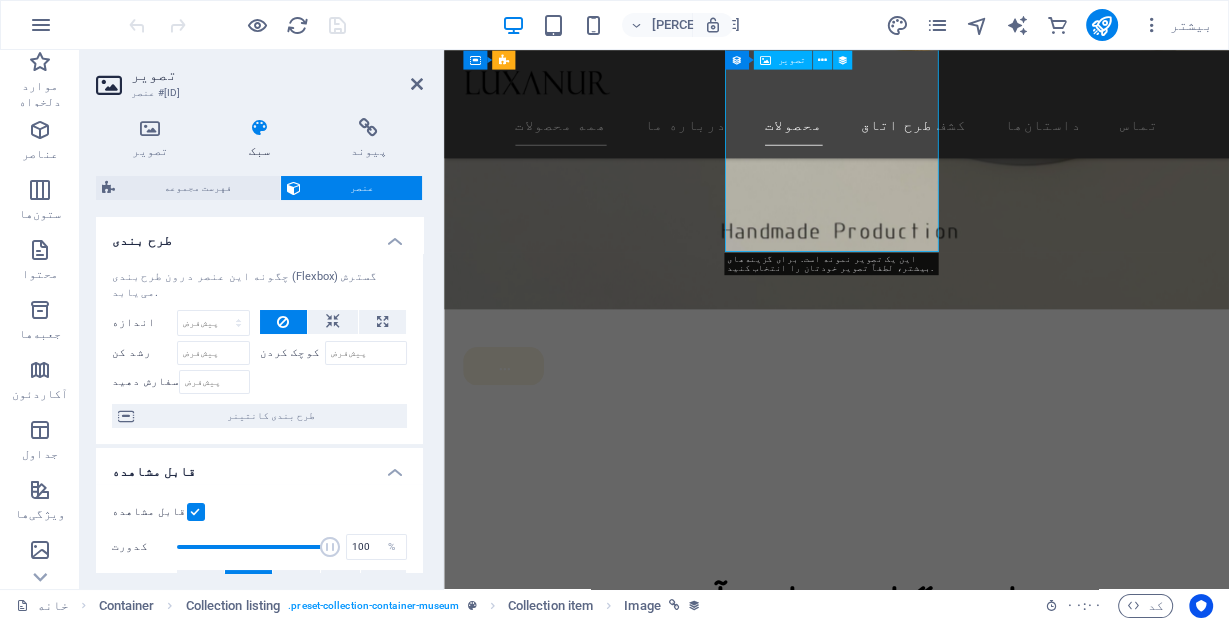 click at bounding box center [934, 3040] 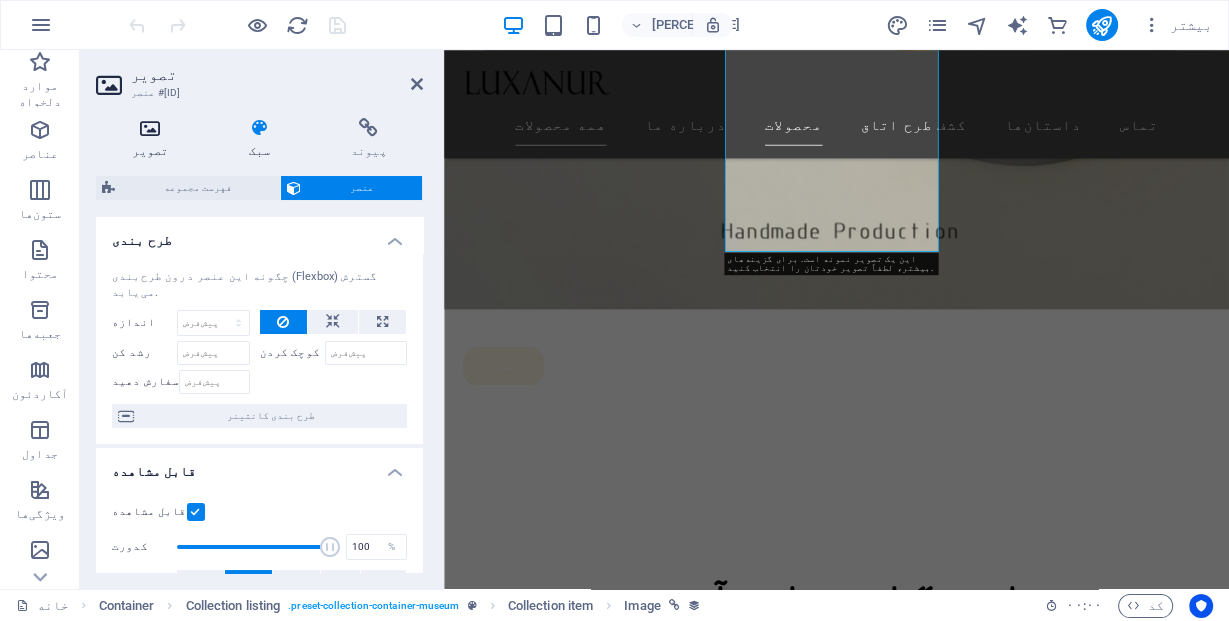 click at bounding box center (150, 128) 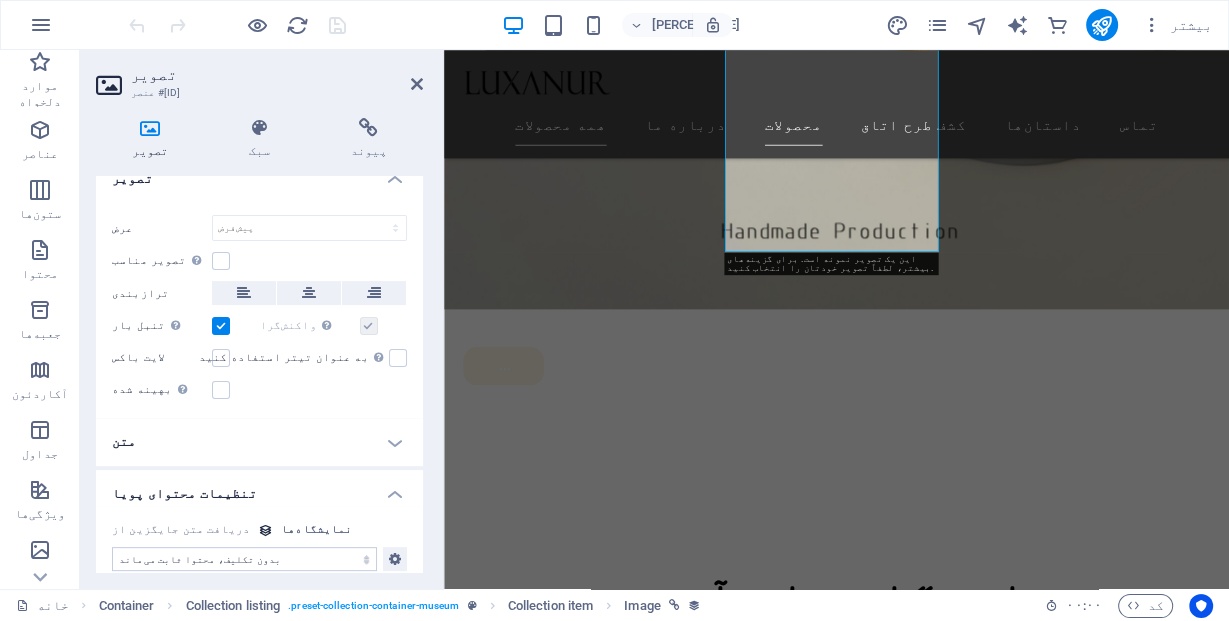 scroll, scrollTop: 0, scrollLeft: 0, axis: both 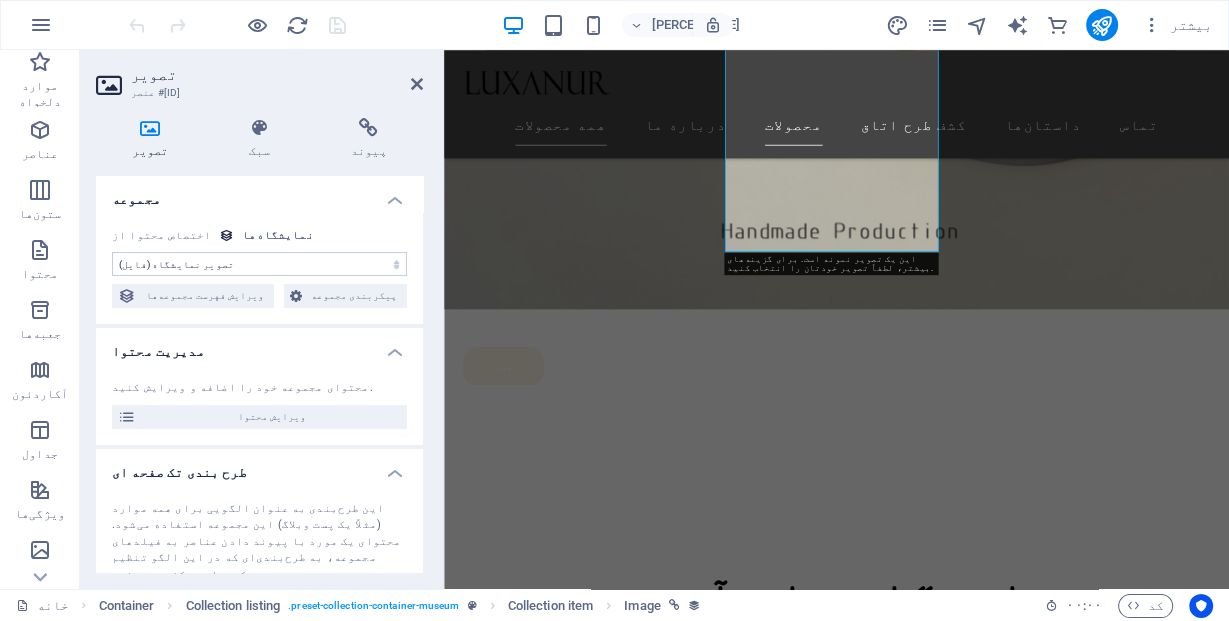 click on "مدیریت محتوا" at bounding box center (259, 346) 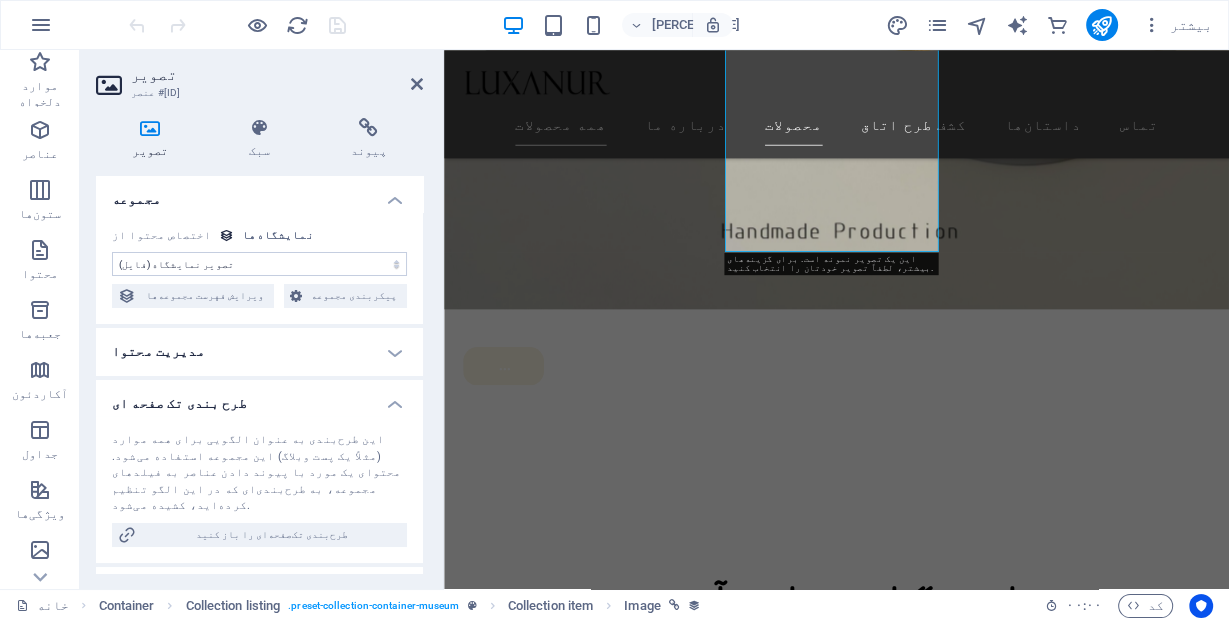 click on "مدیریت محتوا" at bounding box center [259, 352] 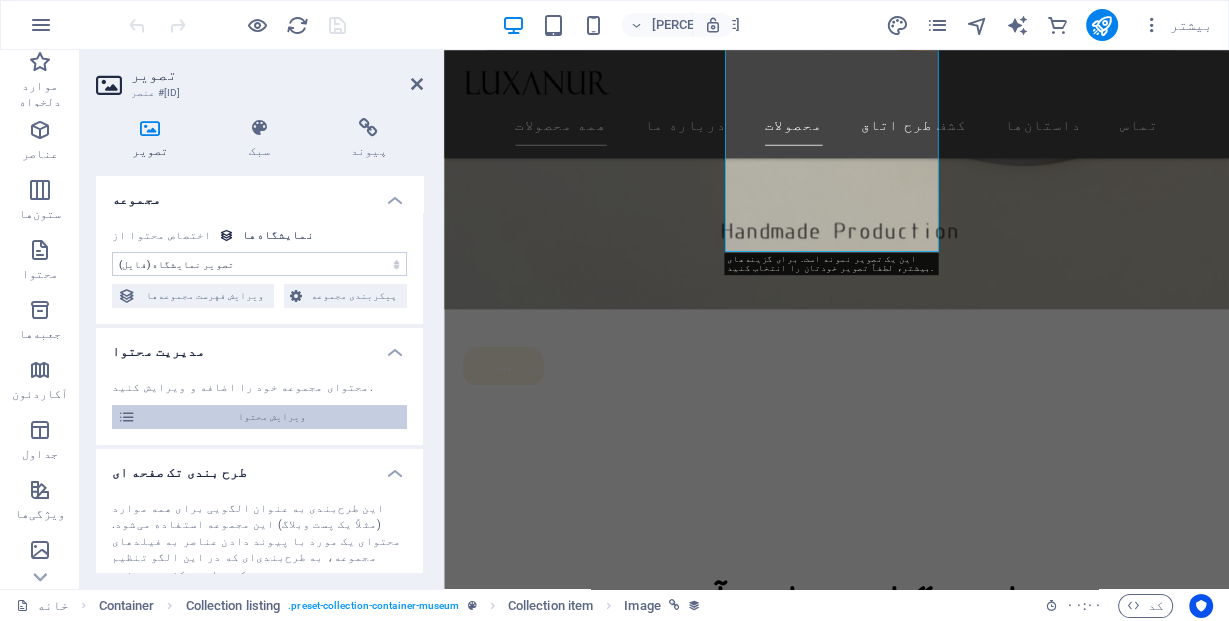 click on "ویرایش محتوا" at bounding box center [271, 417] 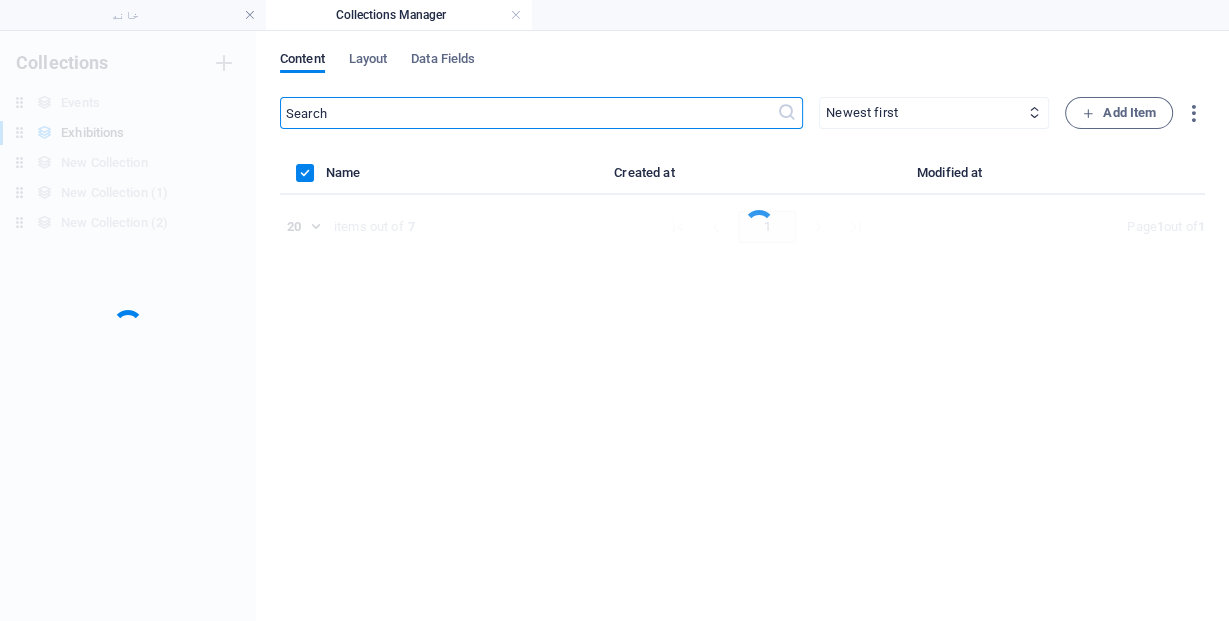 scroll, scrollTop: 0, scrollLeft: 0, axis: both 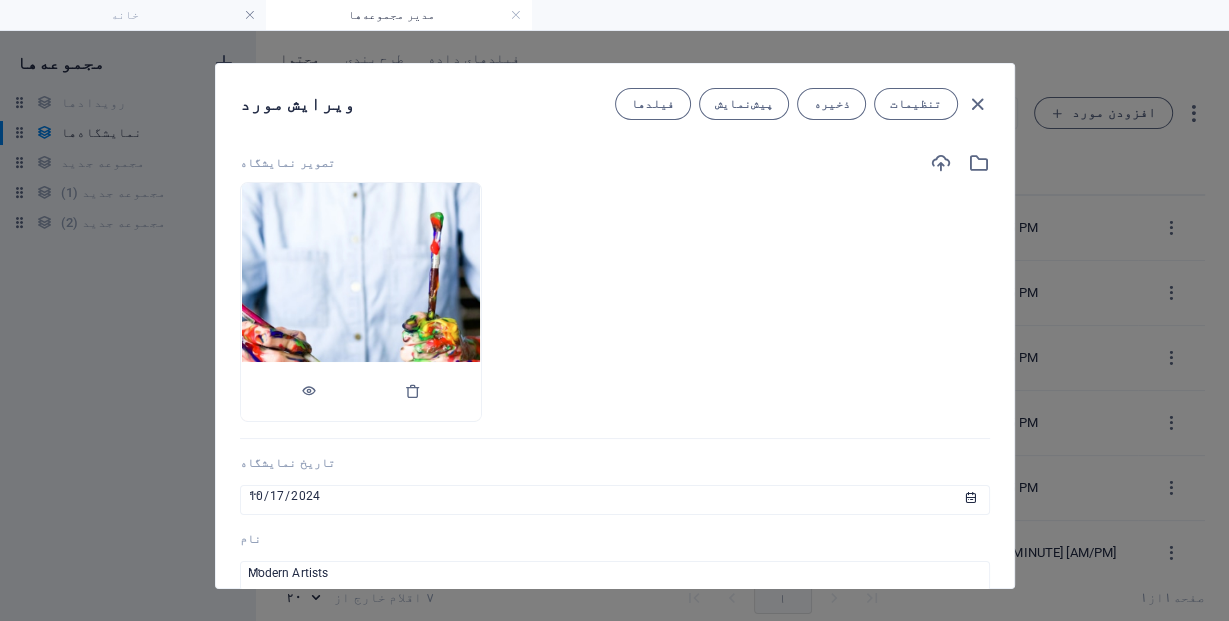 click at bounding box center [361, 302] 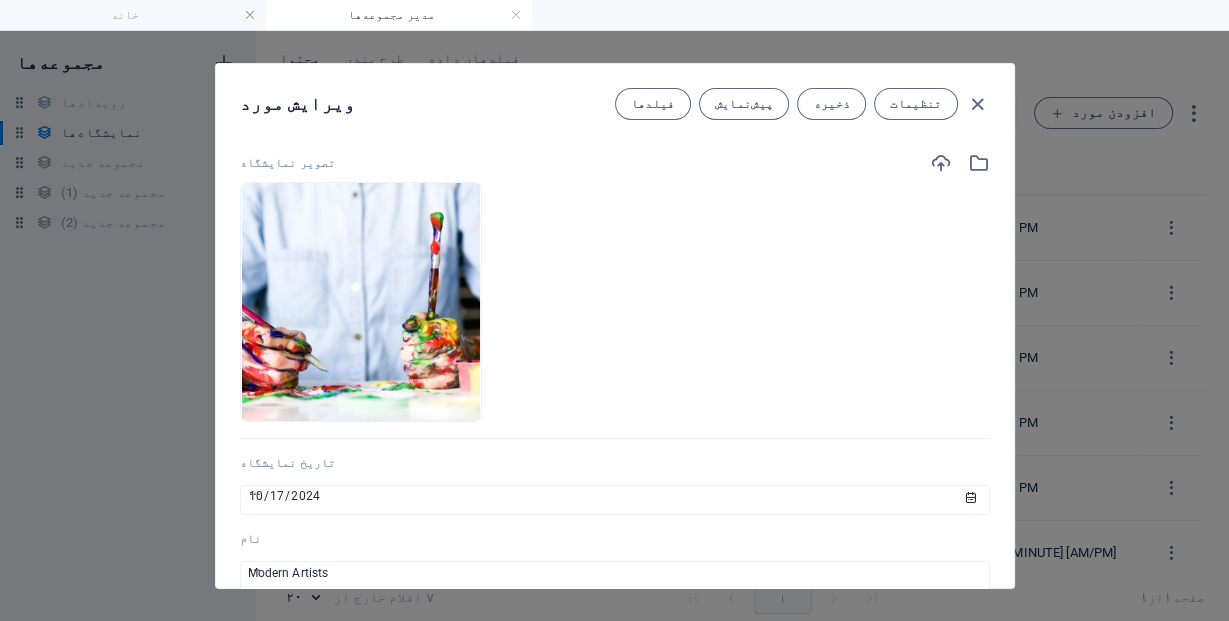 click at bounding box center (960, 163) 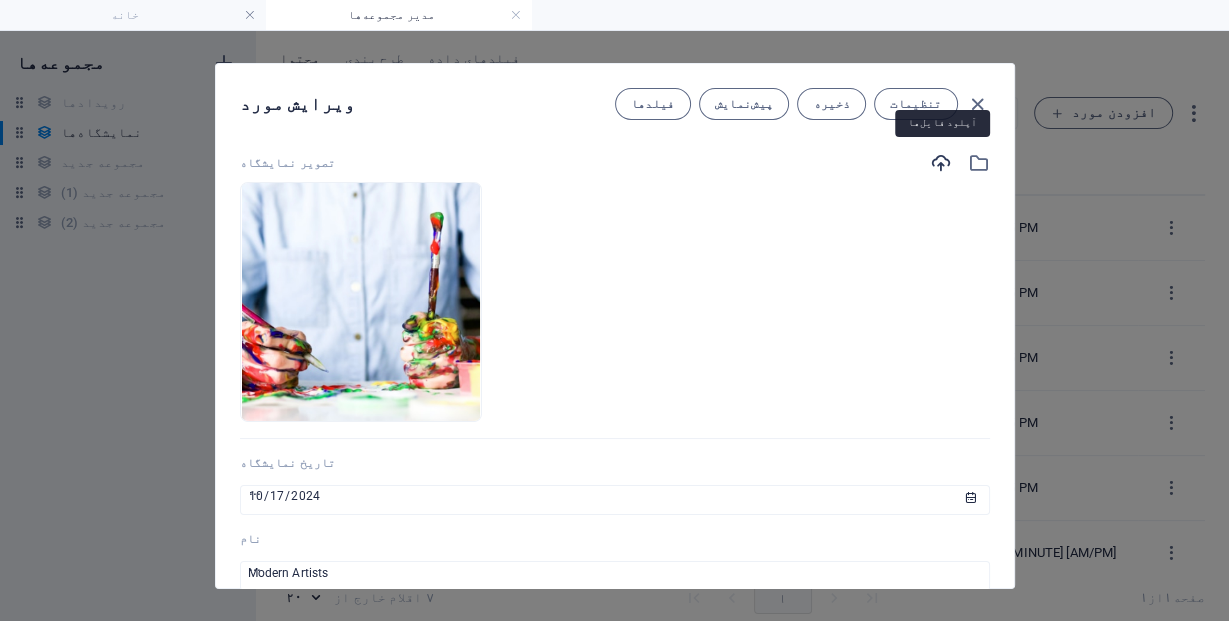 click at bounding box center [941, 163] 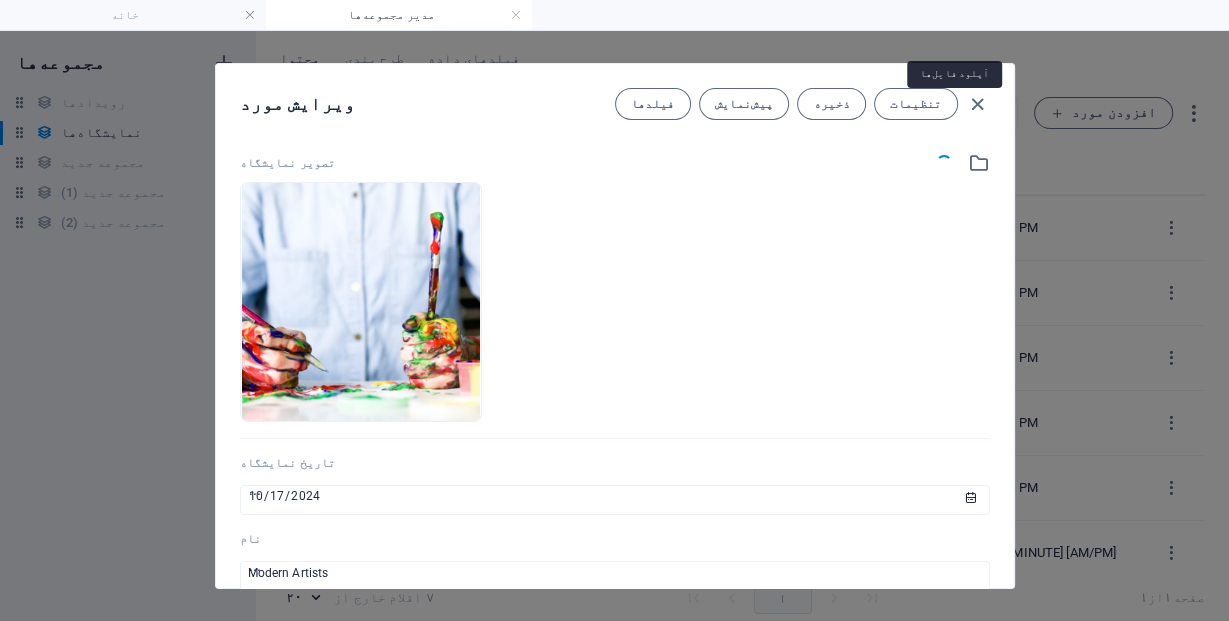 scroll, scrollTop: 0, scrollLeft: 0, axis: both 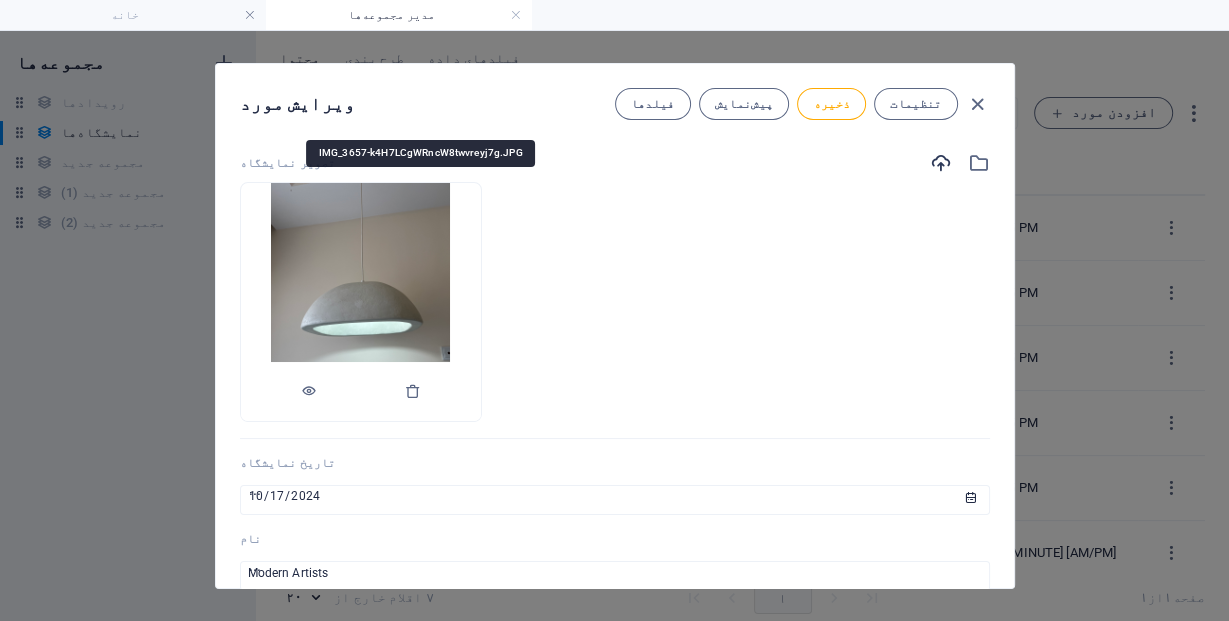 click at bounding box center (360, 302) 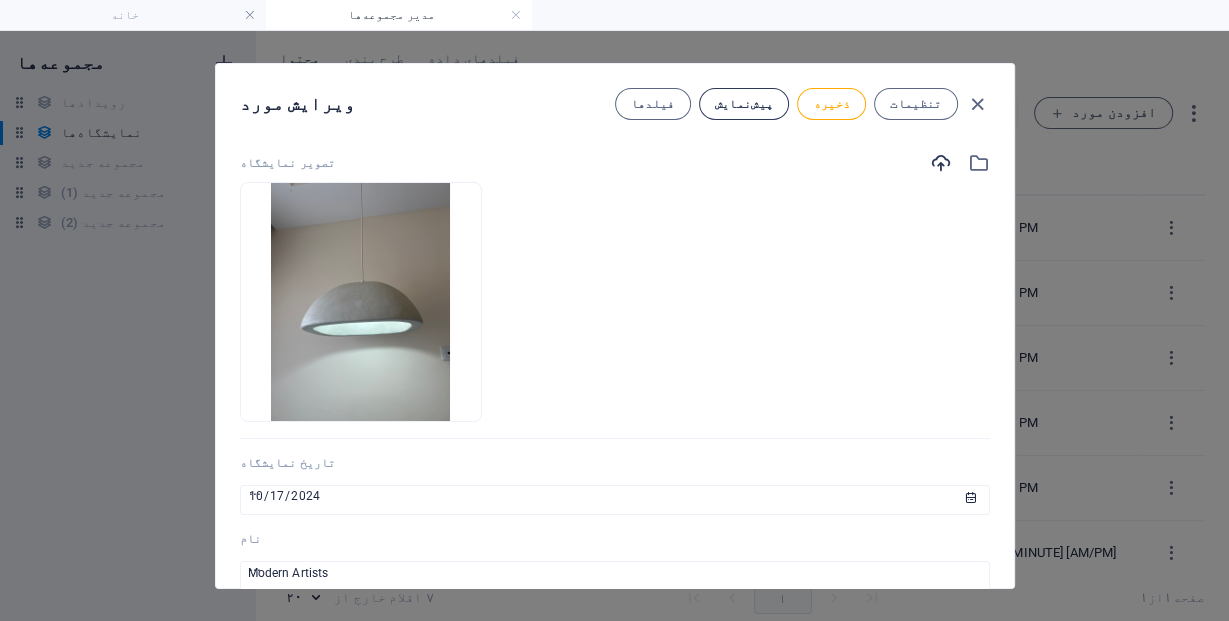 click on "پیش‌نمایش" at bounding box center [744, 104] 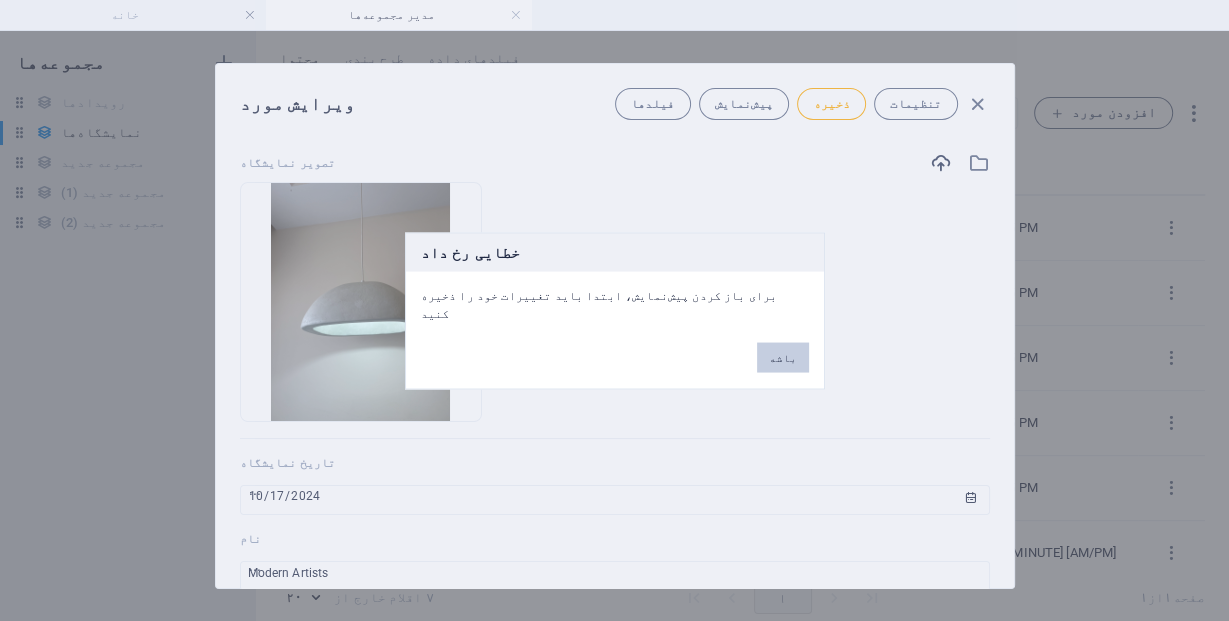 click on "باشه" at bounding box center (783, 357) 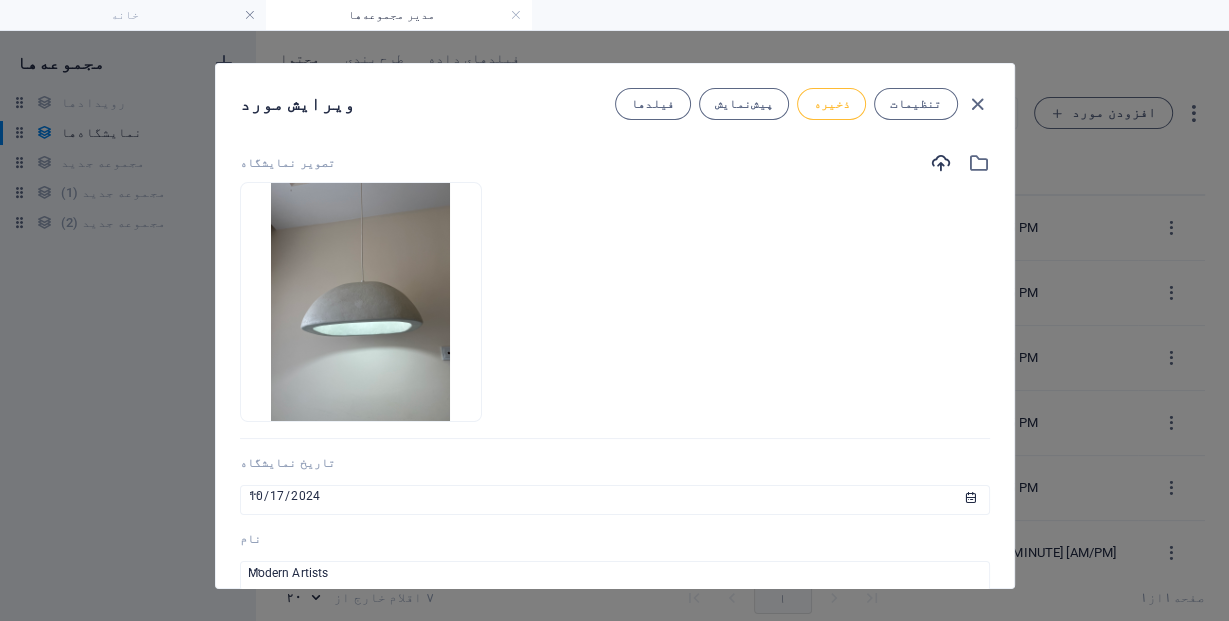 click on "ذخیره" at bounding box center [831, 104] 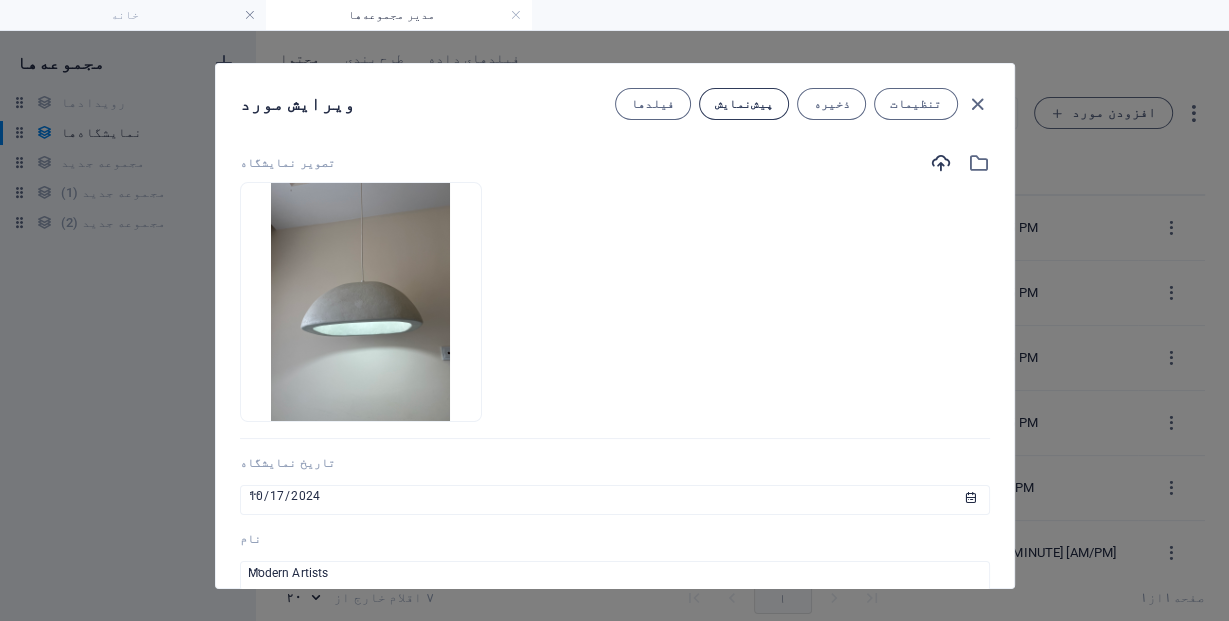 click on "پیش‌نمایش" at bounding box center [744, 104] 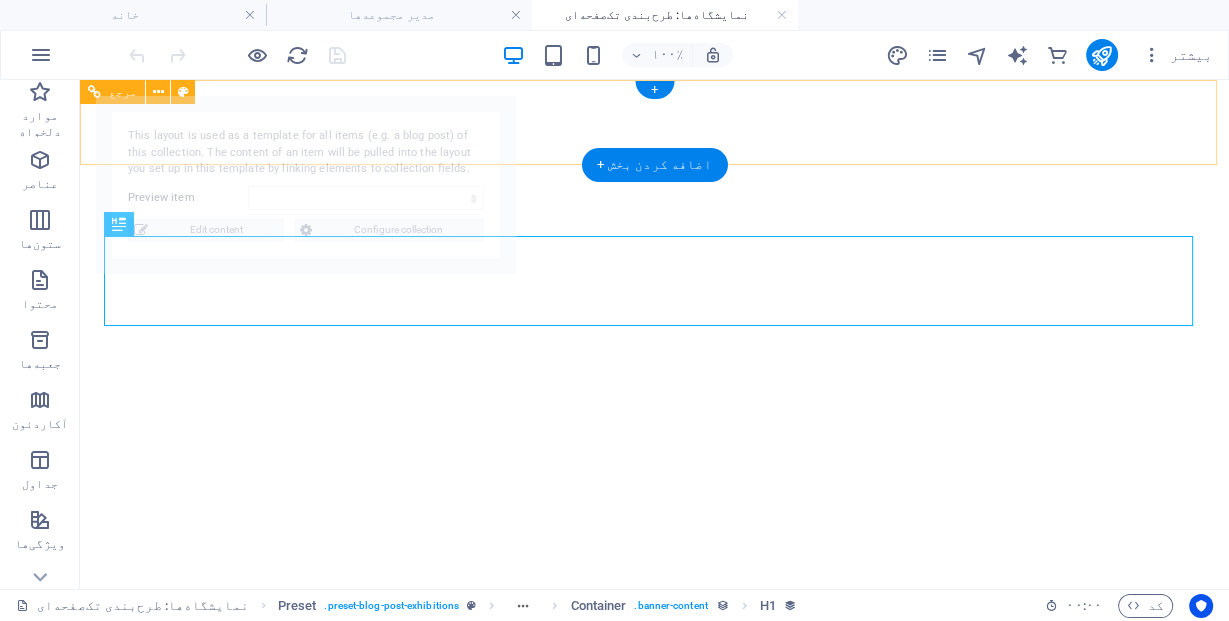 select on "688d27786a935fde5a04dc5a" 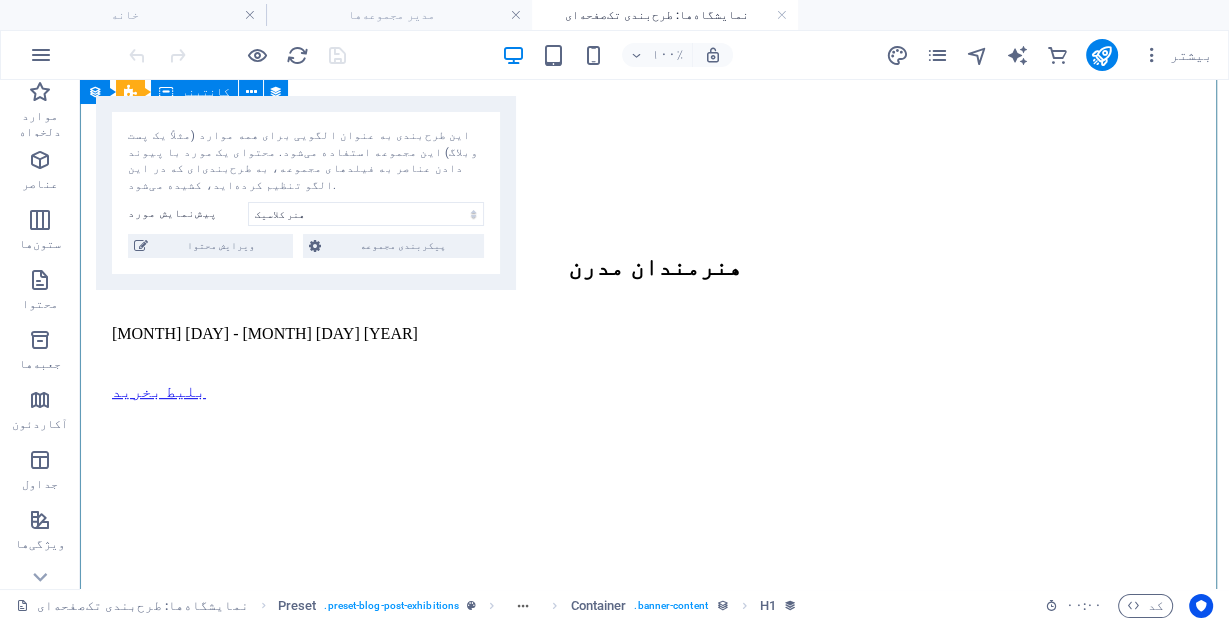 scroll, scrollTop: 720, scrollLeft: 0, axis: vertical 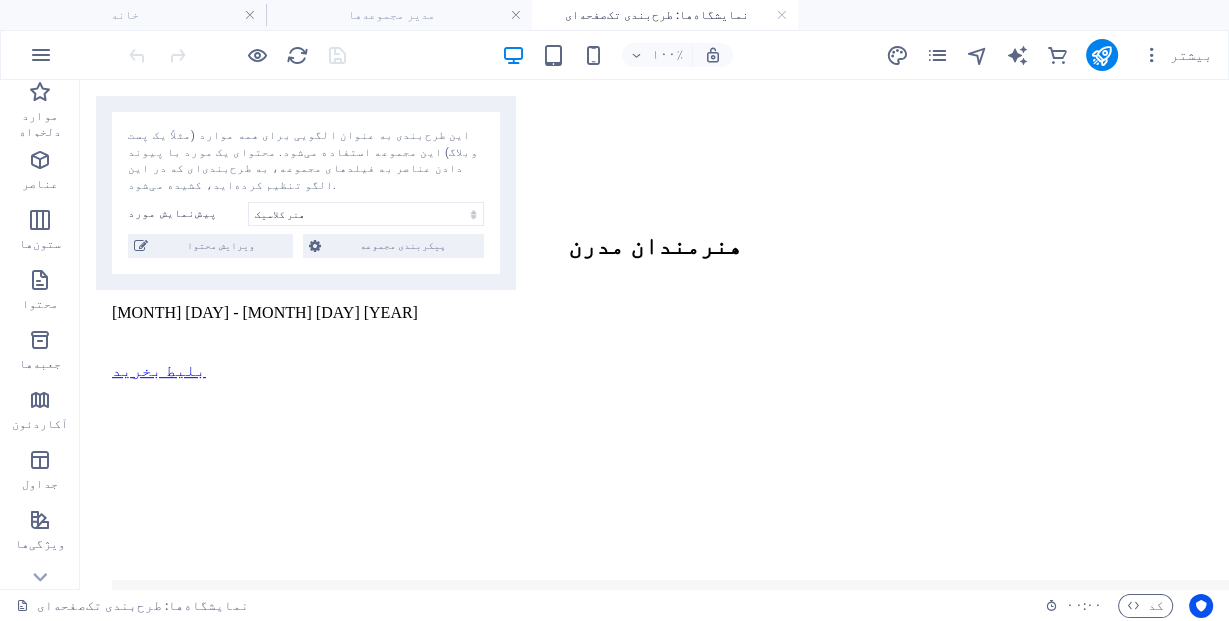 click on "این طرح‌بندی به عنوان الگویی برای همه موارد (مثلاً یک پست وبلاگ) این مجموعه استفاده می‌شود. محتوای یک مورد با پیوند دادن عناصر به فیلدهای مجموعه، به طرح‌بندی‌ای که در این الگو تنظیم کرده‌اید، کشیده می‌شود. پیش‌نمایش مورد هنر کلاسیک تکامل نقاشی ساختن عصر جدید هنر و موسیقی هنرمندان مدرن نمای هنری روش هنری مدرن شما هنوز هیچ آیتمی ایجاد نکرده‌اید. ویرایش محتوا پیکربندی مجموعه" at bounding box center (306, 193) 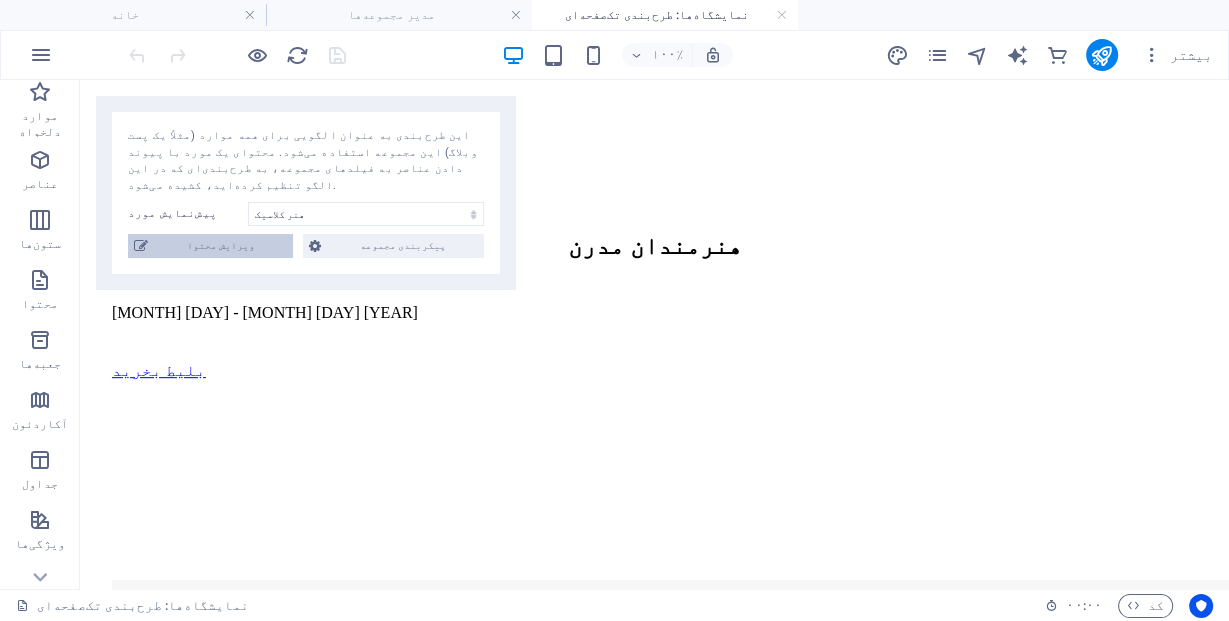 click on "ویرایش محتوا" at bounding box center [220, 246] 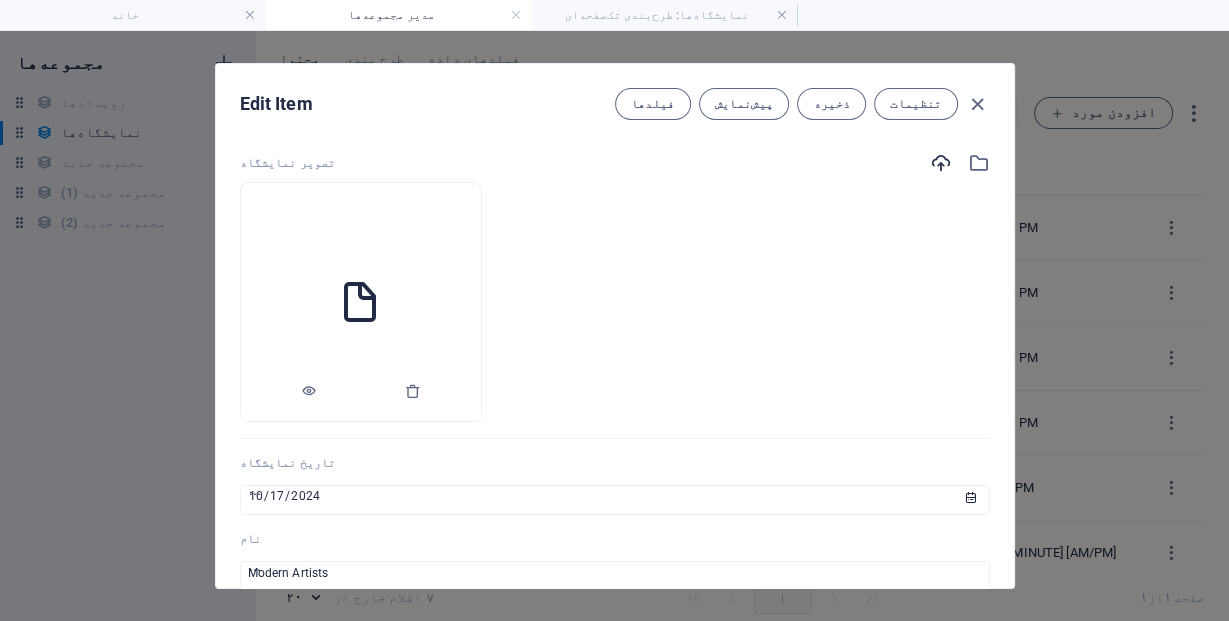 scroll, scrollTop: 0, scrollLeft: 0, axis: both 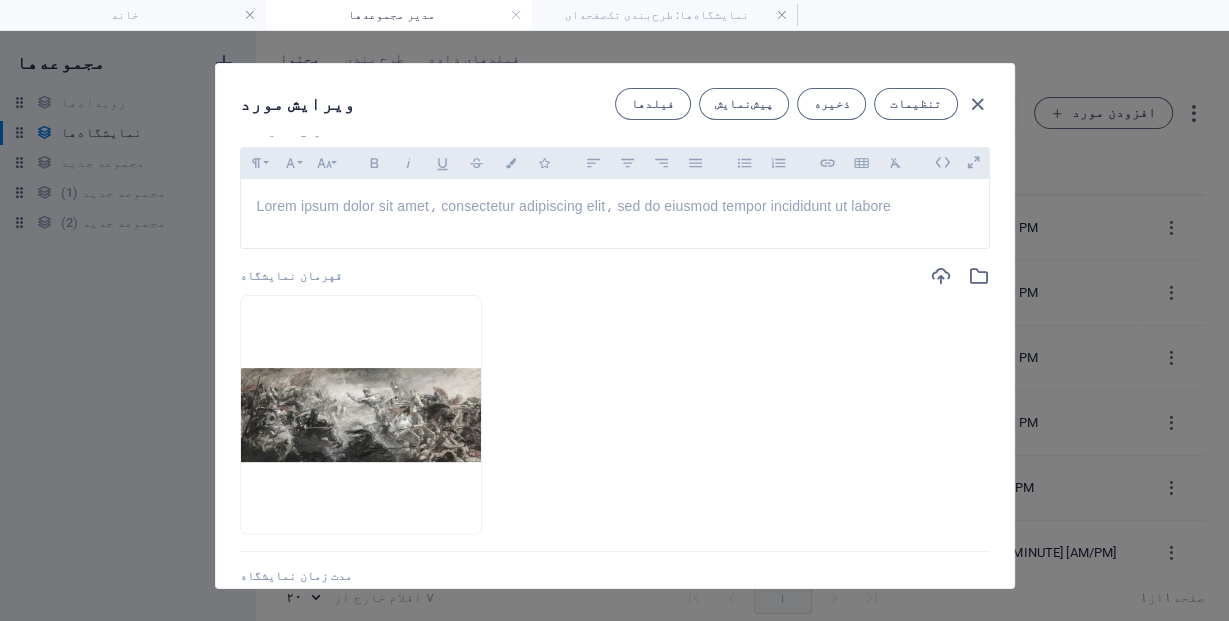 click on "قهرمان نمایشگاه" at bounding box center [291, 276] 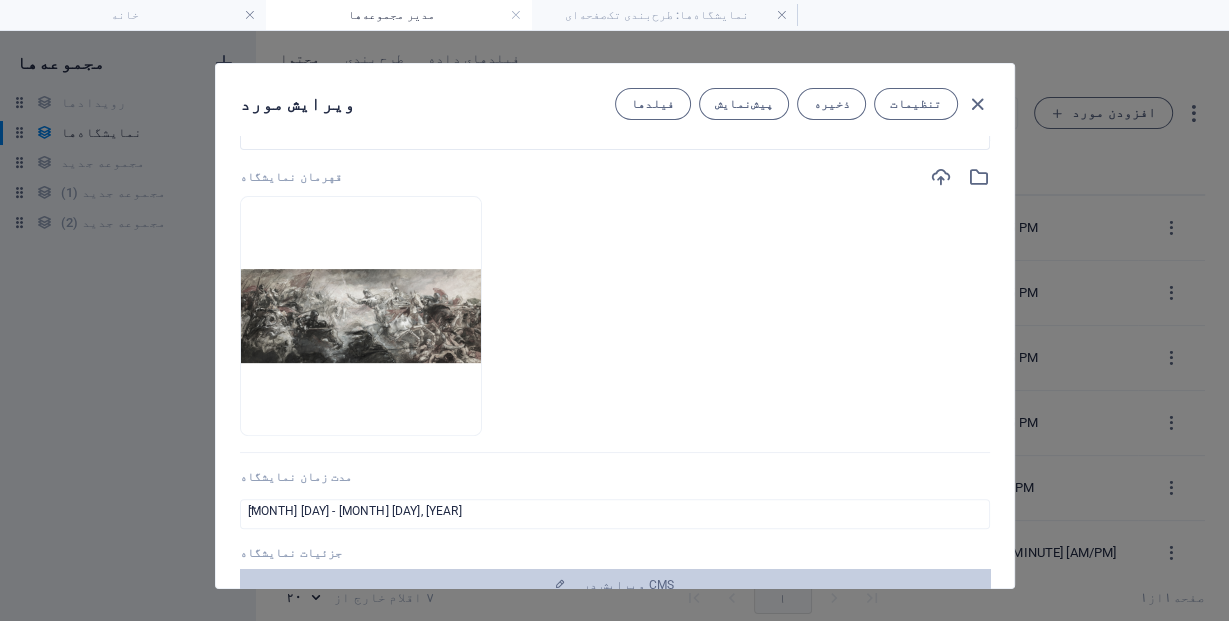 scroll, scrollTop: 960, scrollLeft: 0, axis: vertical 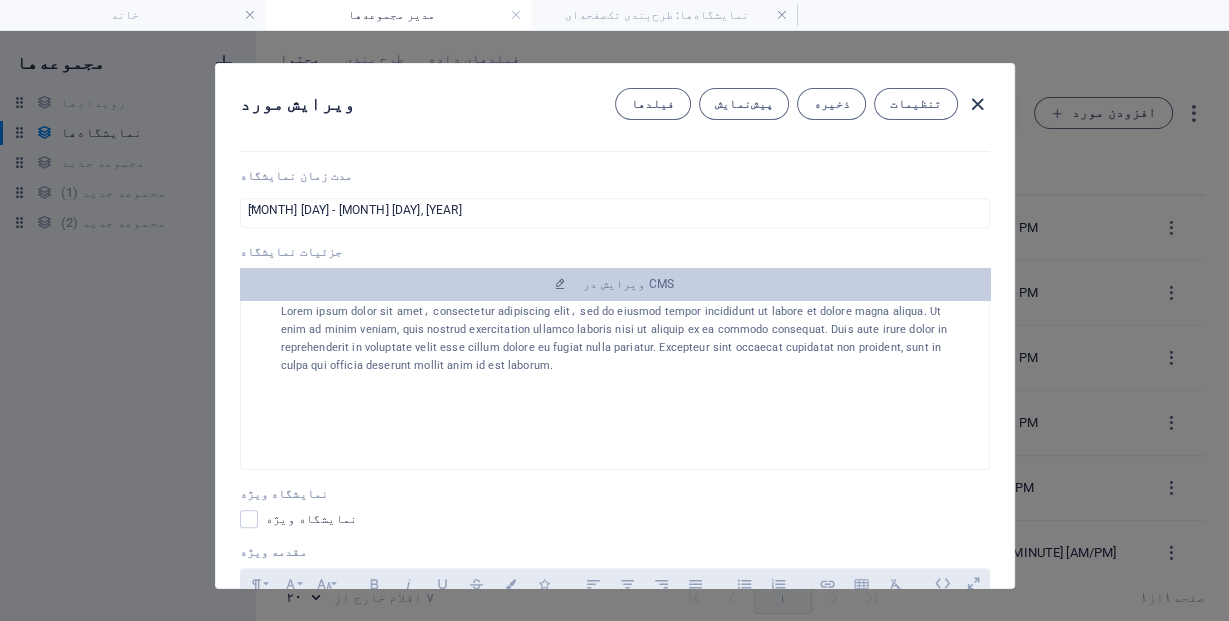 click at bounding box center [977, 104] 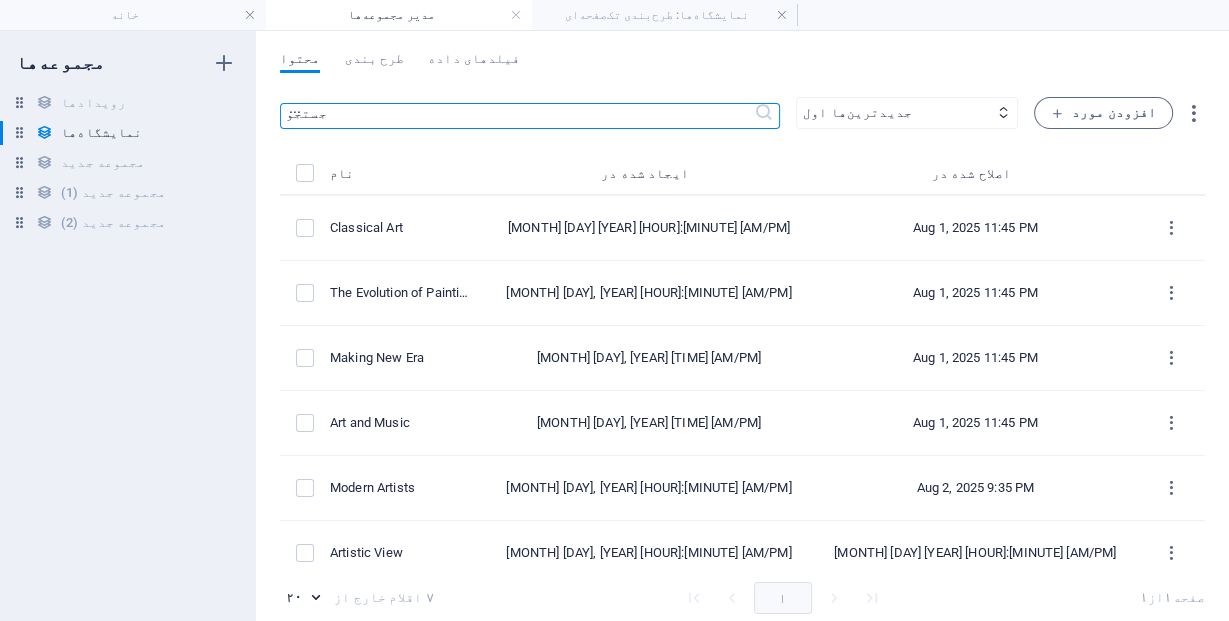 type on "2025-08-02" 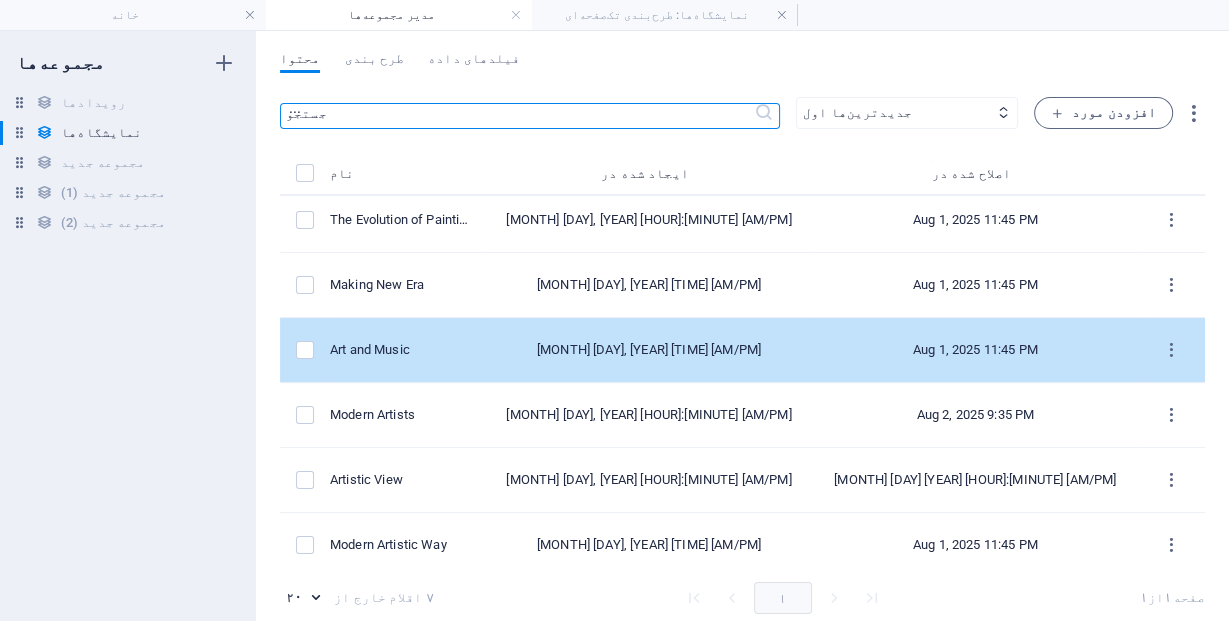 scroll, scrollTop: 81, scrollLeft: 0, axis: vertical 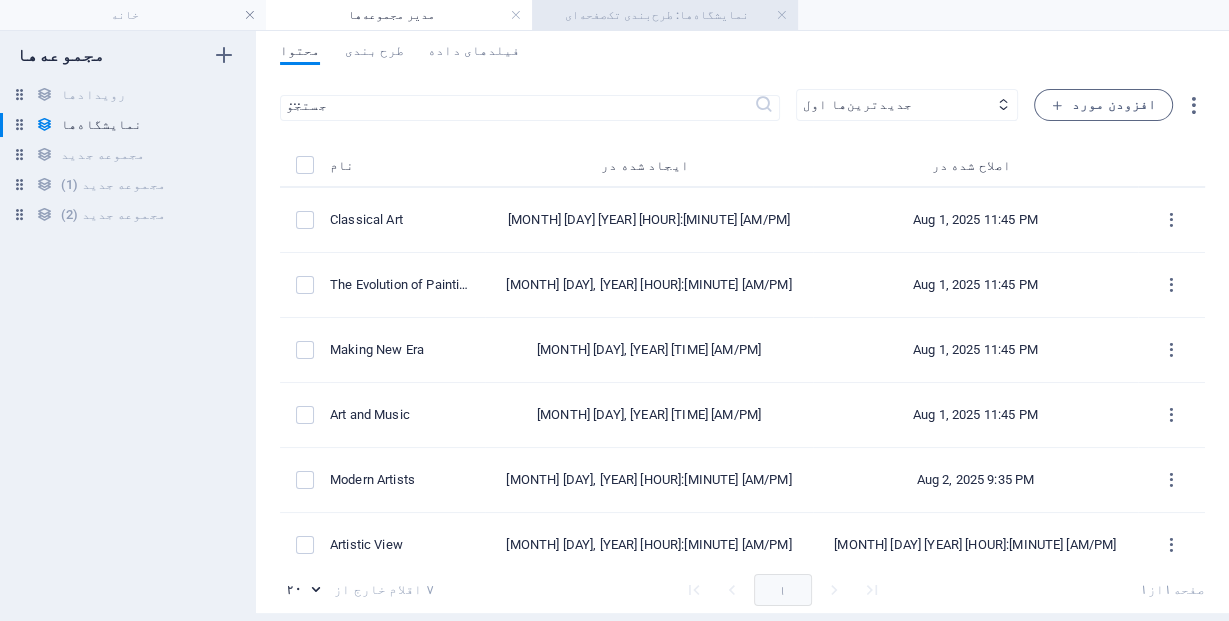 click on "نمایشگاه‌ها: طرح‌بندی تک‌صفحه‌ای" at bounding box center [657, 15] 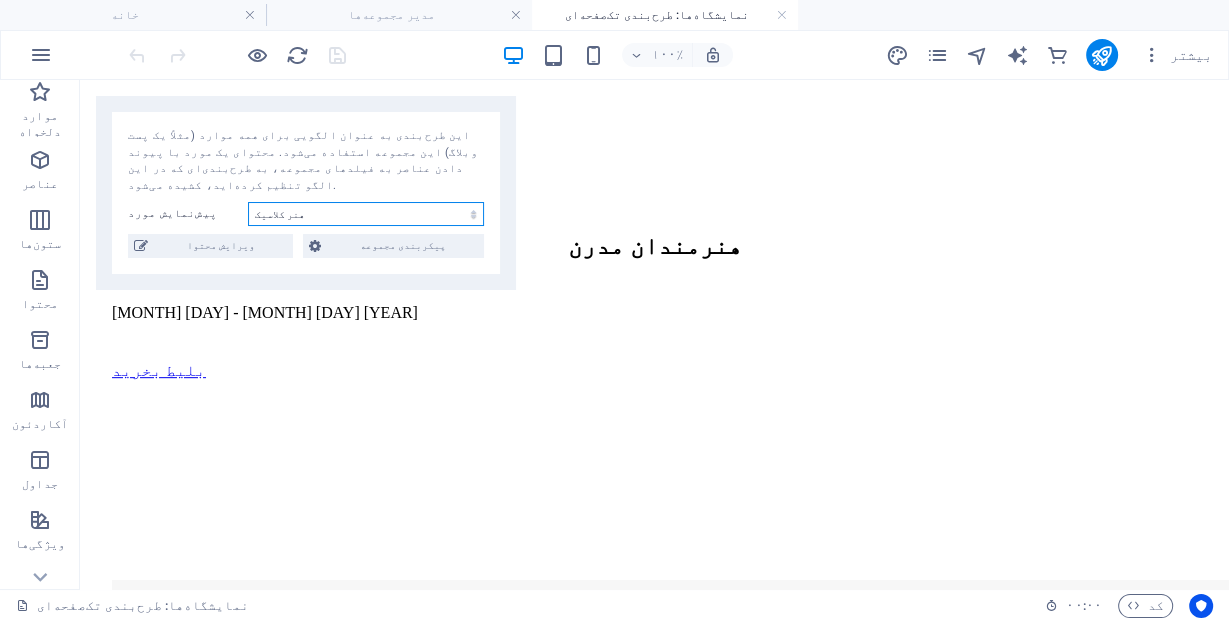 click on "هنر کلاسیک تکامل نقاشی ساختن عصر جدید هنر و موسیقی هنرمندان مدرن نمای هنری روش هنری مدرن" at bounding box center [366, 214] 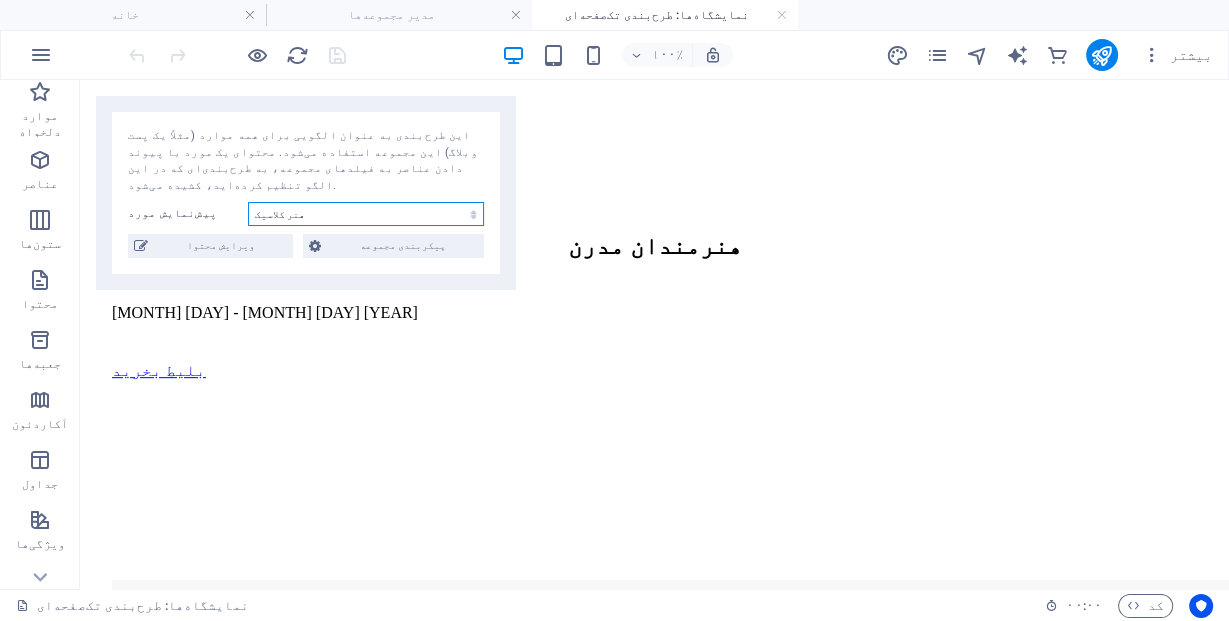 click on "هنر کلاسیک تکامل نقاشی ساختن عصر جدید هنر و موسیقی هنرمندان مدرن نمای هنری روش هنری مدرن" at bounding box center [366, 214] 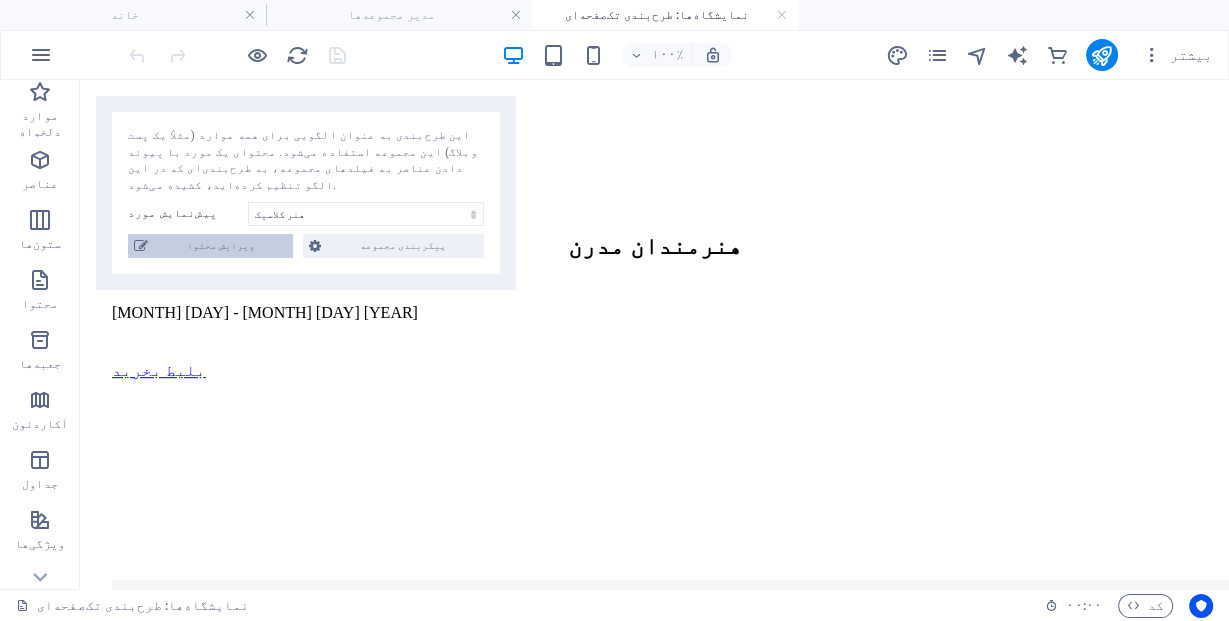 click on "ویرایش محتوا" at bounding box center (220, 246) 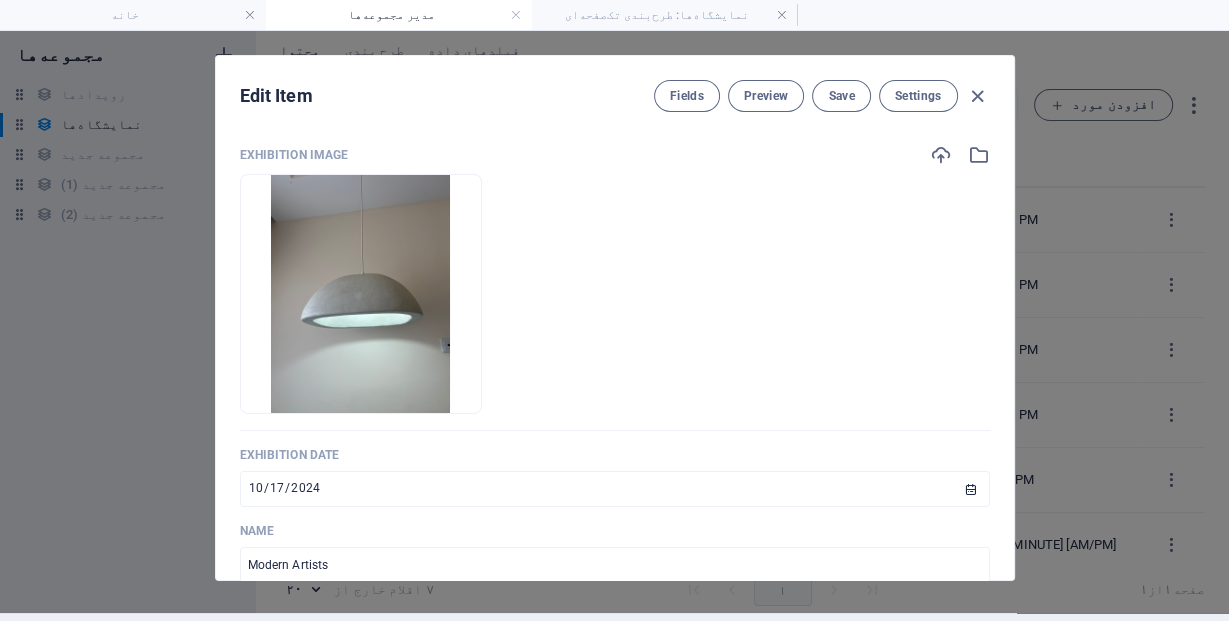 scroll, scrollTop: 0, scrollLeft: 0, axis: both 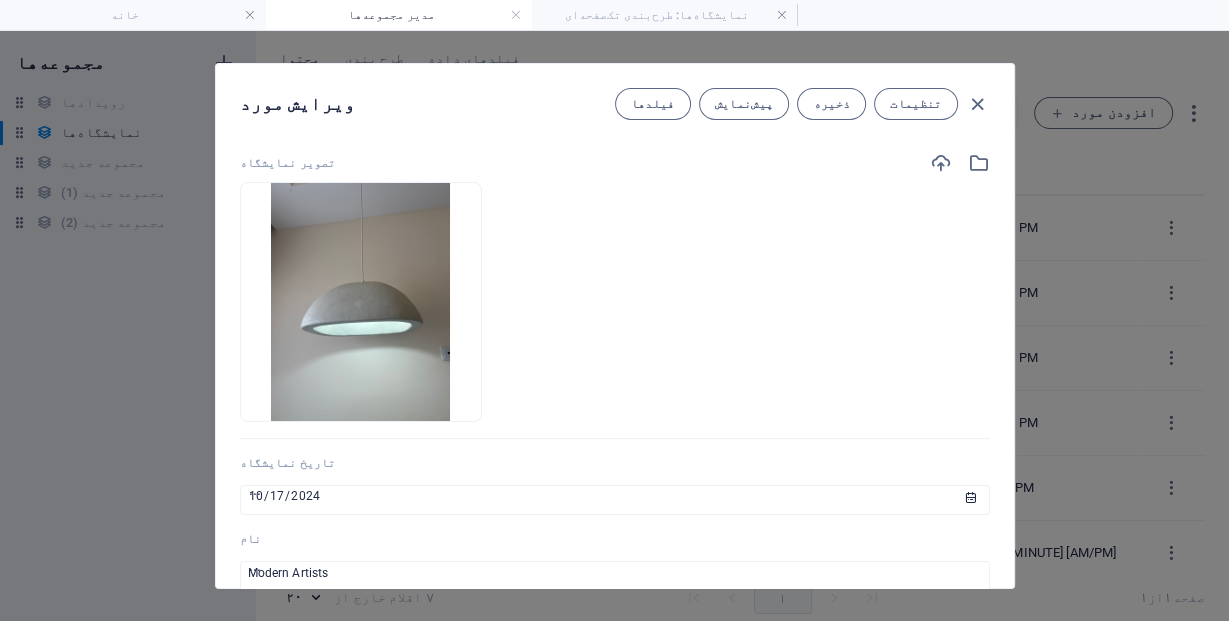 click on "تصویر نمایشگاه" at bounding box center (288, 163) 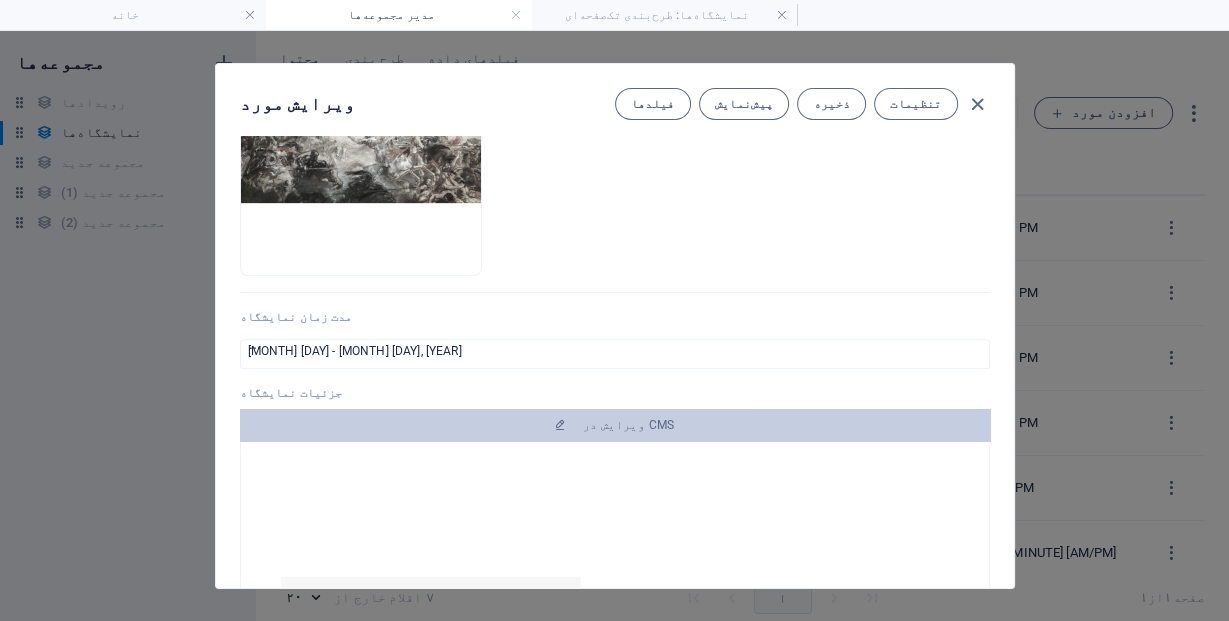 scroll, scrollTop: 960, scrollLeft: 0, axis: vertical 